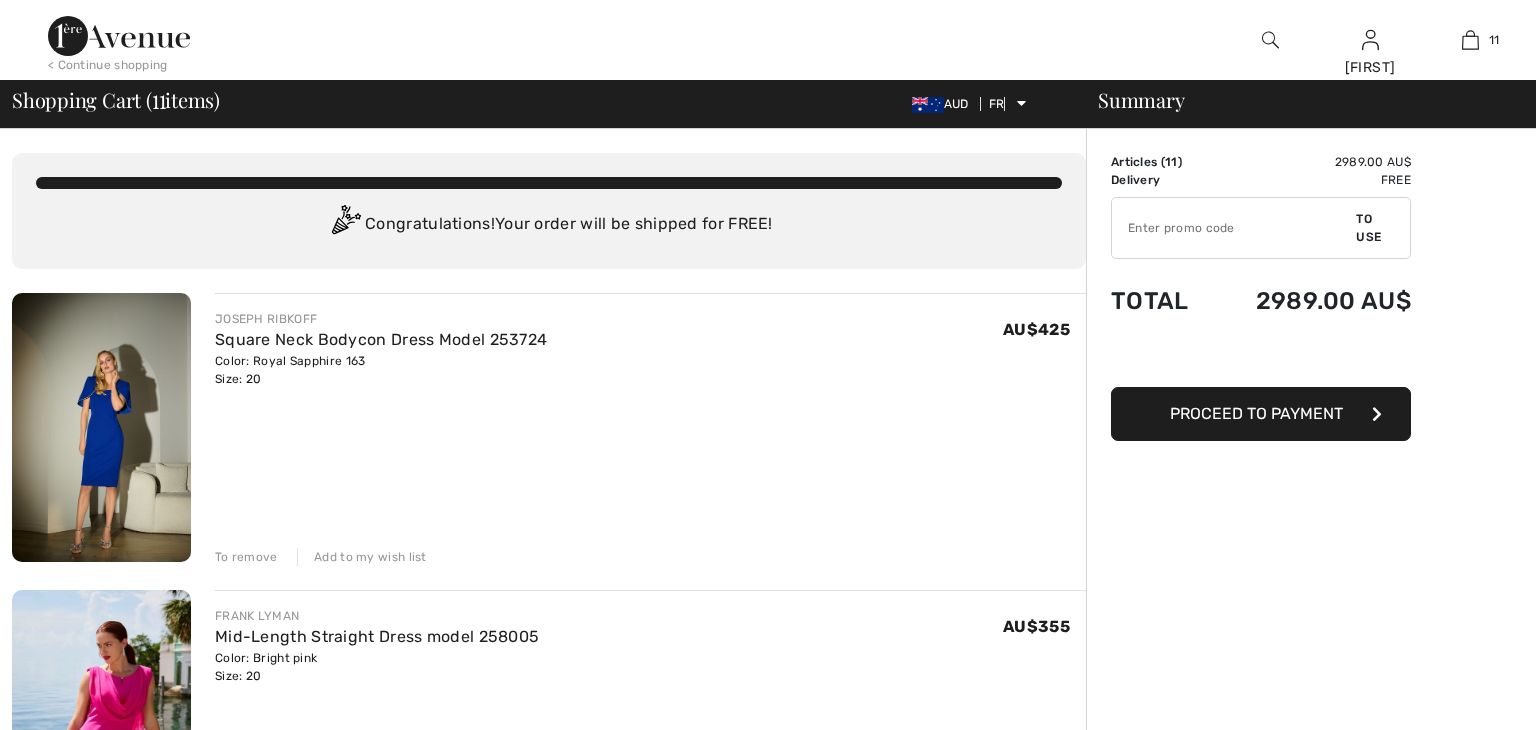scroll, scrollTop: 0, scrollLeft: 0, axis: both 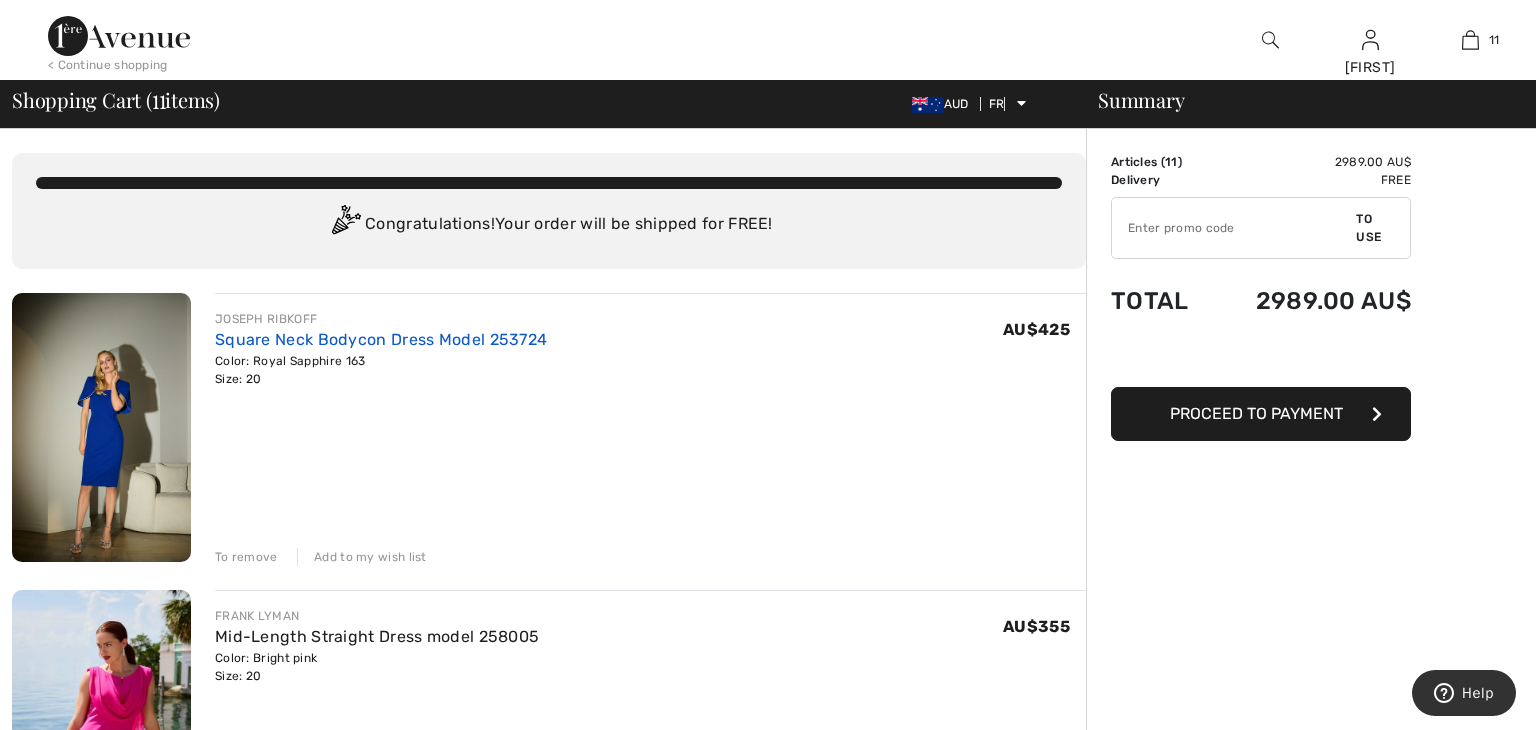 click on "Square Neck Bodycon Dress Model 253724" at bounding box center [381, 339] 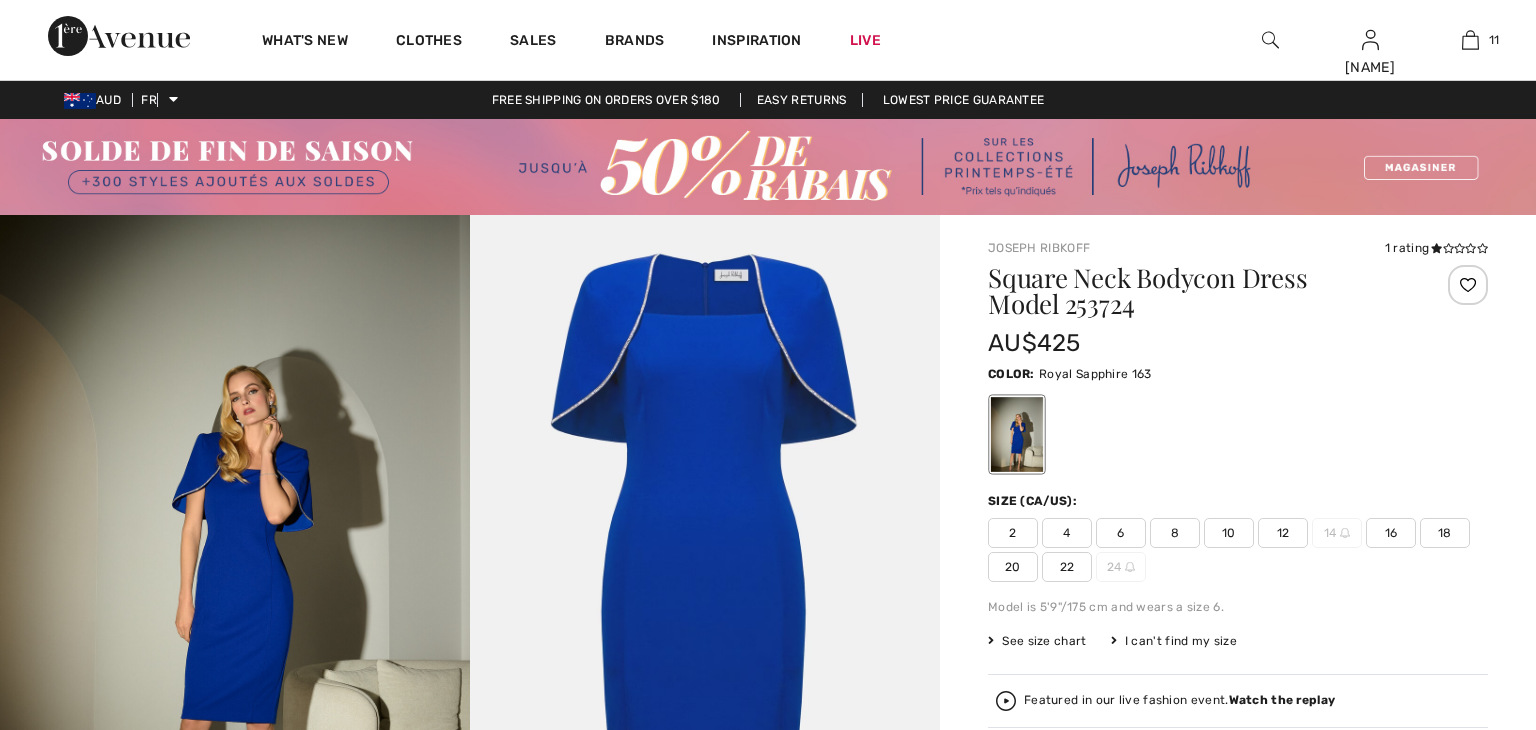 scroll, scrollTop: 0, scrollLeft: 0, axis: both 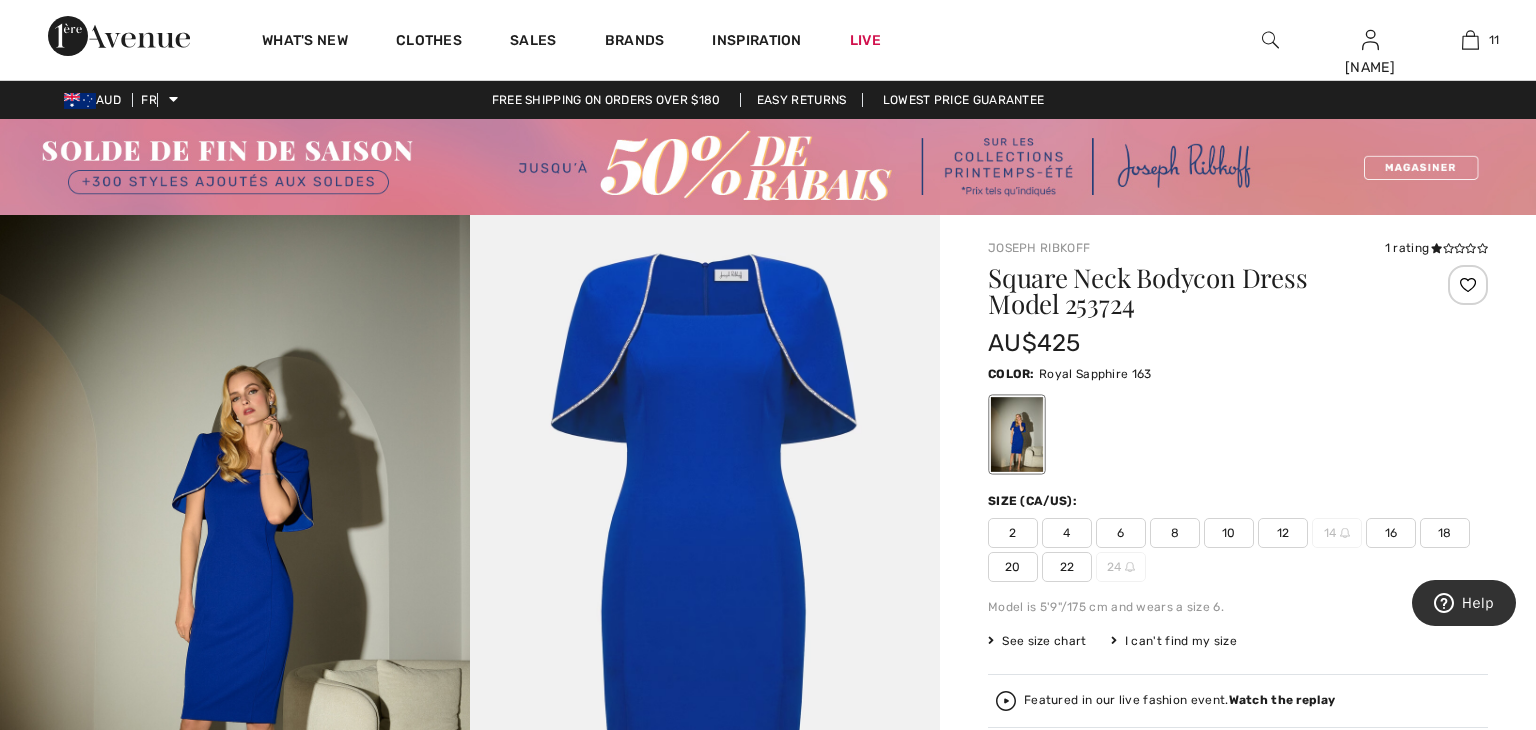 click on "See size chart" at bounding box center (1044, 641) 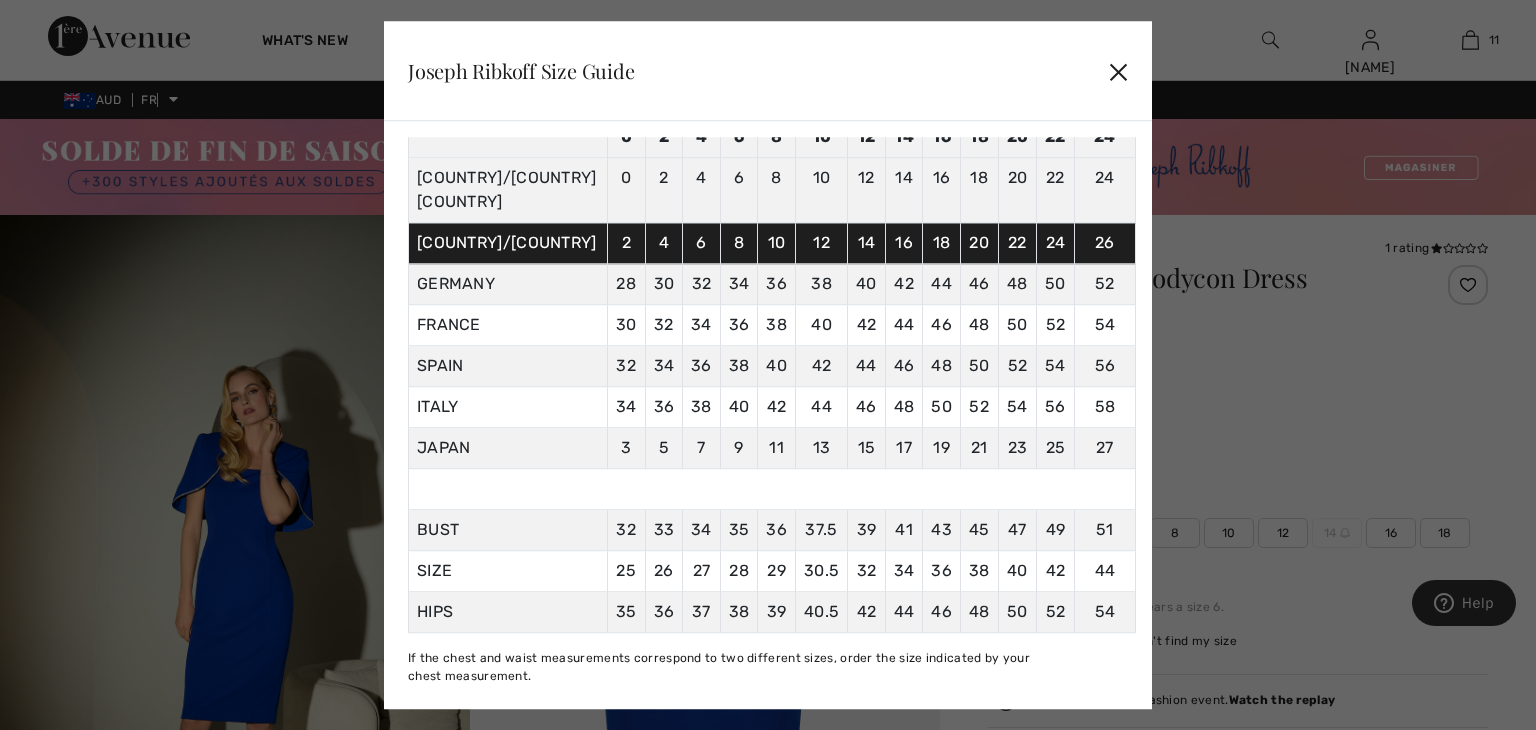scroll, scrollTop: 160, scrollLeft: 0, axis: vertical 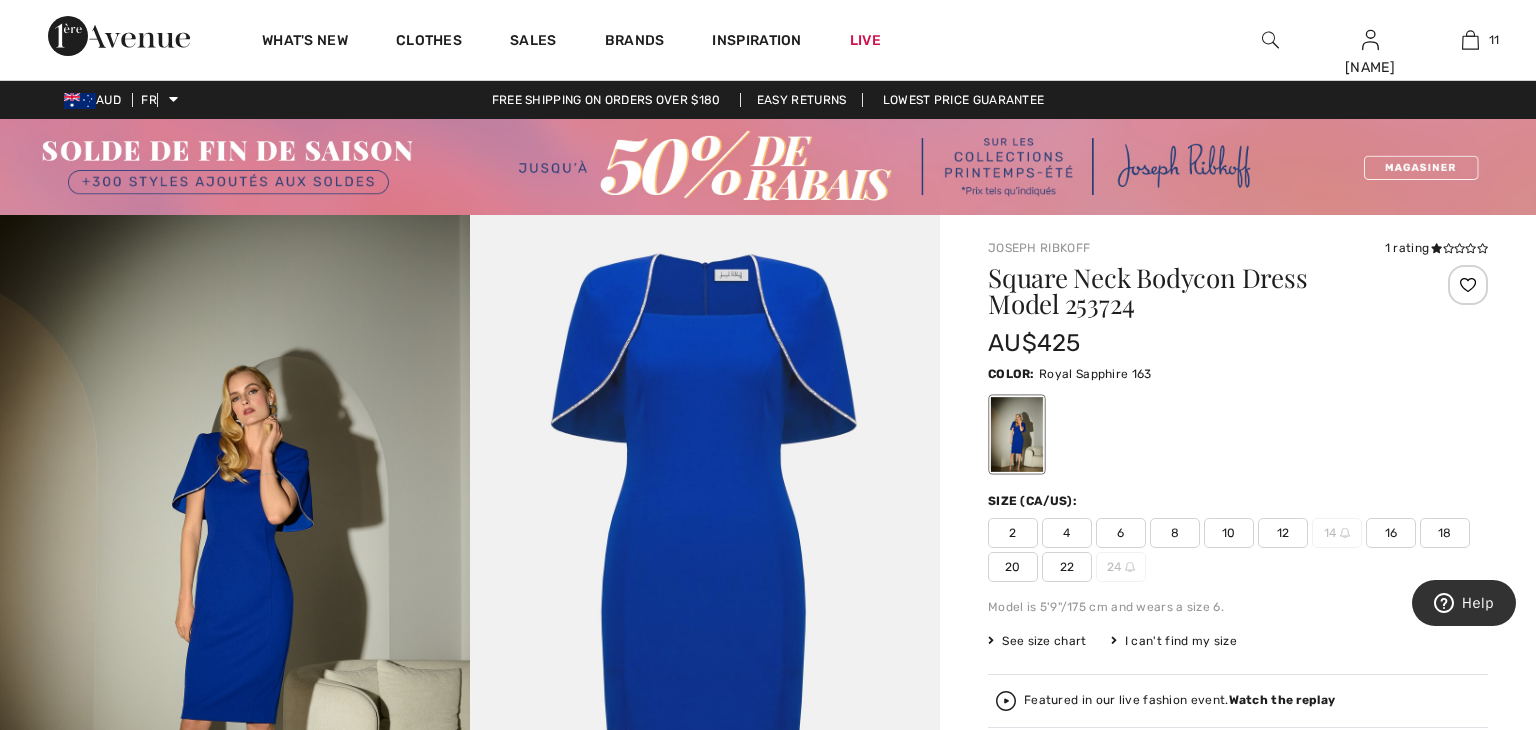 click on "22" at bounding box center (1067, 567) 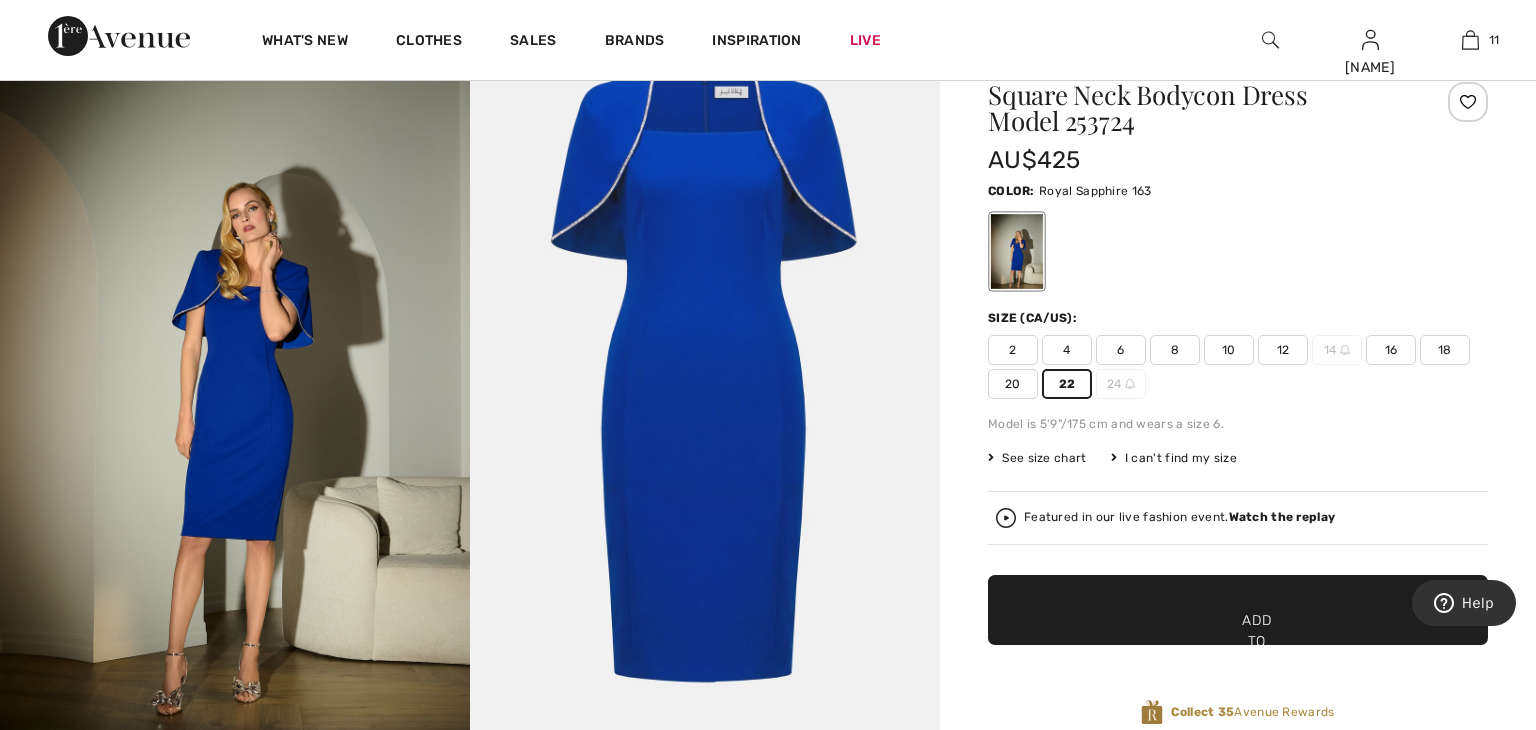 scroll, scrollTop: 184, scrollLeft: 0, axis: vertical 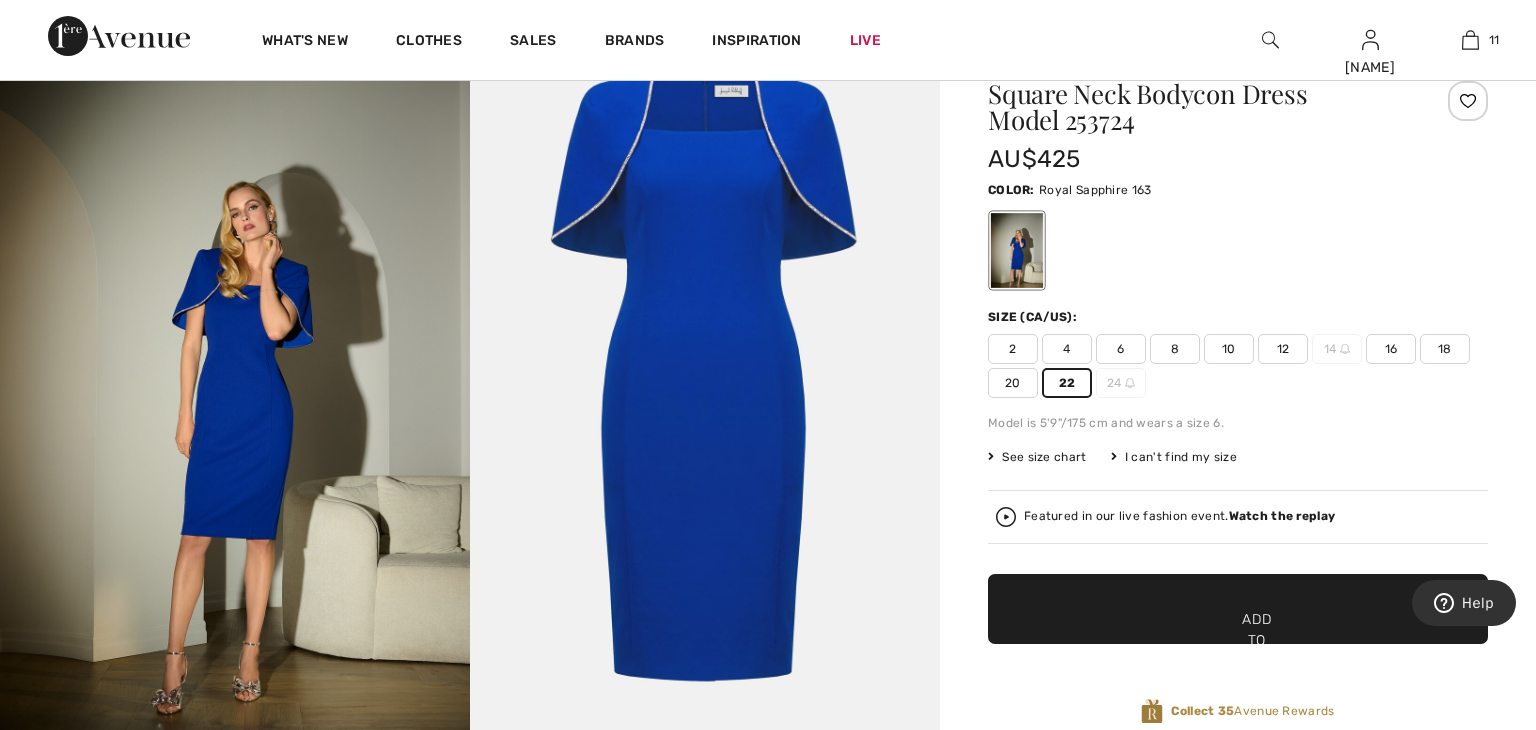 click on "✔ Added to cart
Add to cart" at bounding box center [1238, 609] 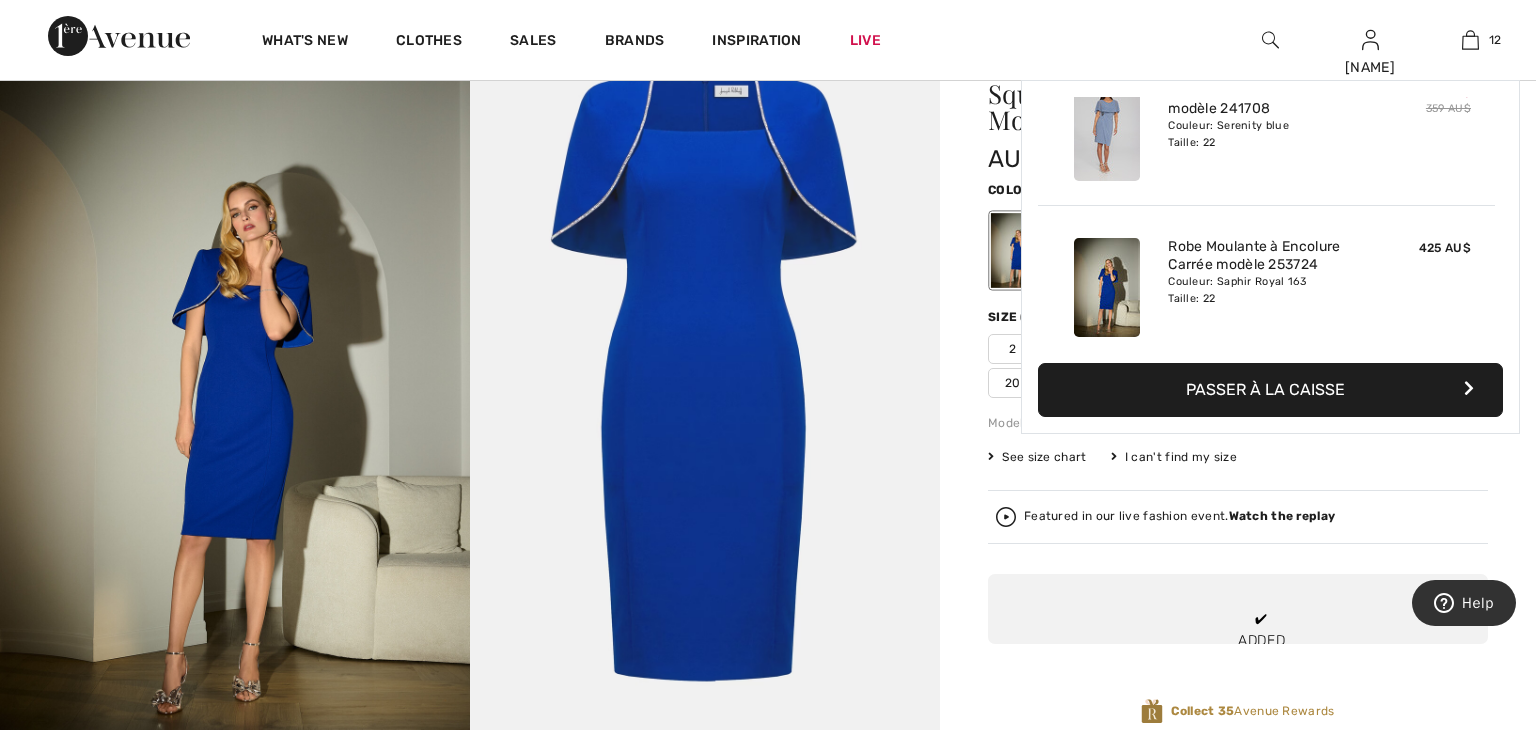 scroll, scrollTop: 1619, scrollLeft: 0, axis: vertical 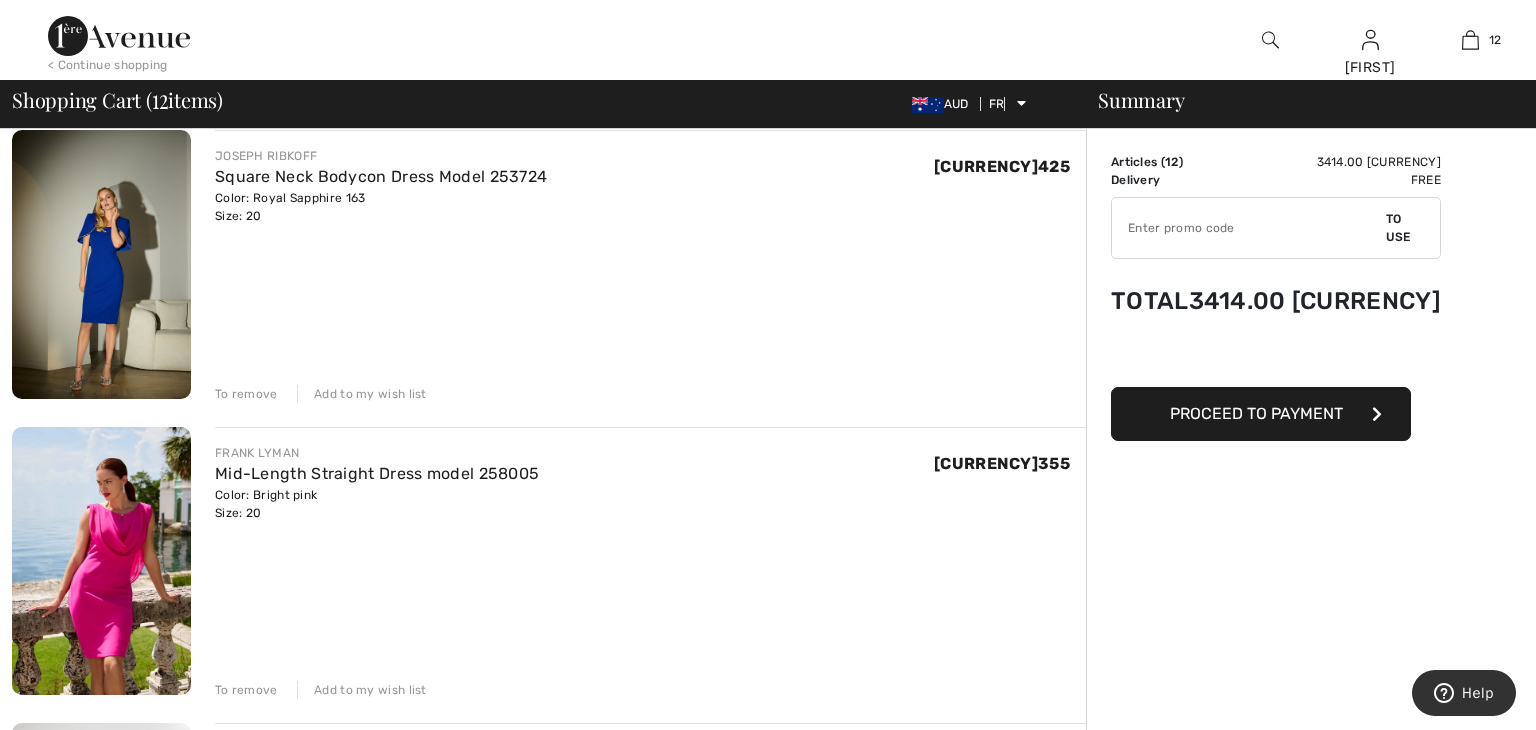 click on "To remove" at bounding box center (246, 394) 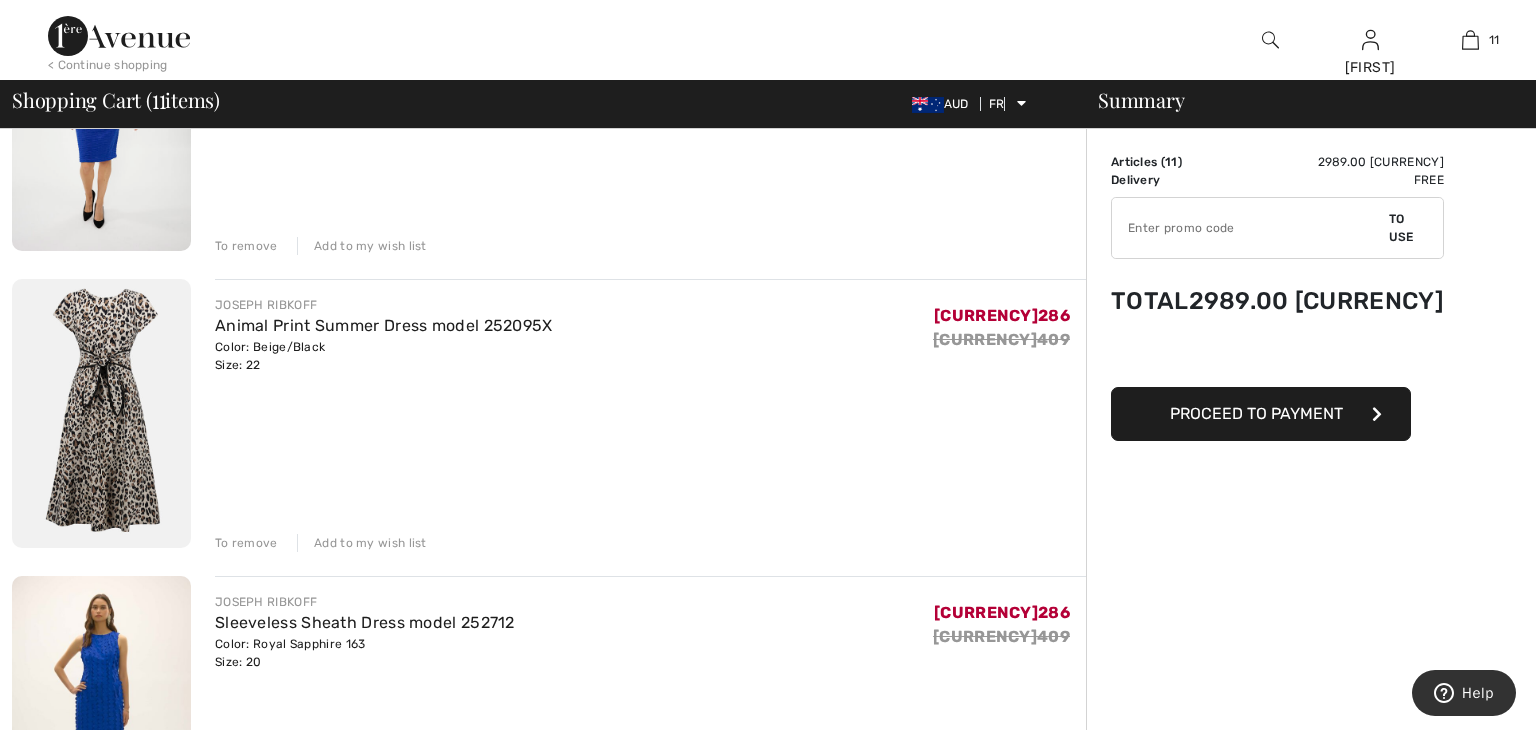 scroll, scrollTop: 631, scrollLeft: 0, axis: vertical 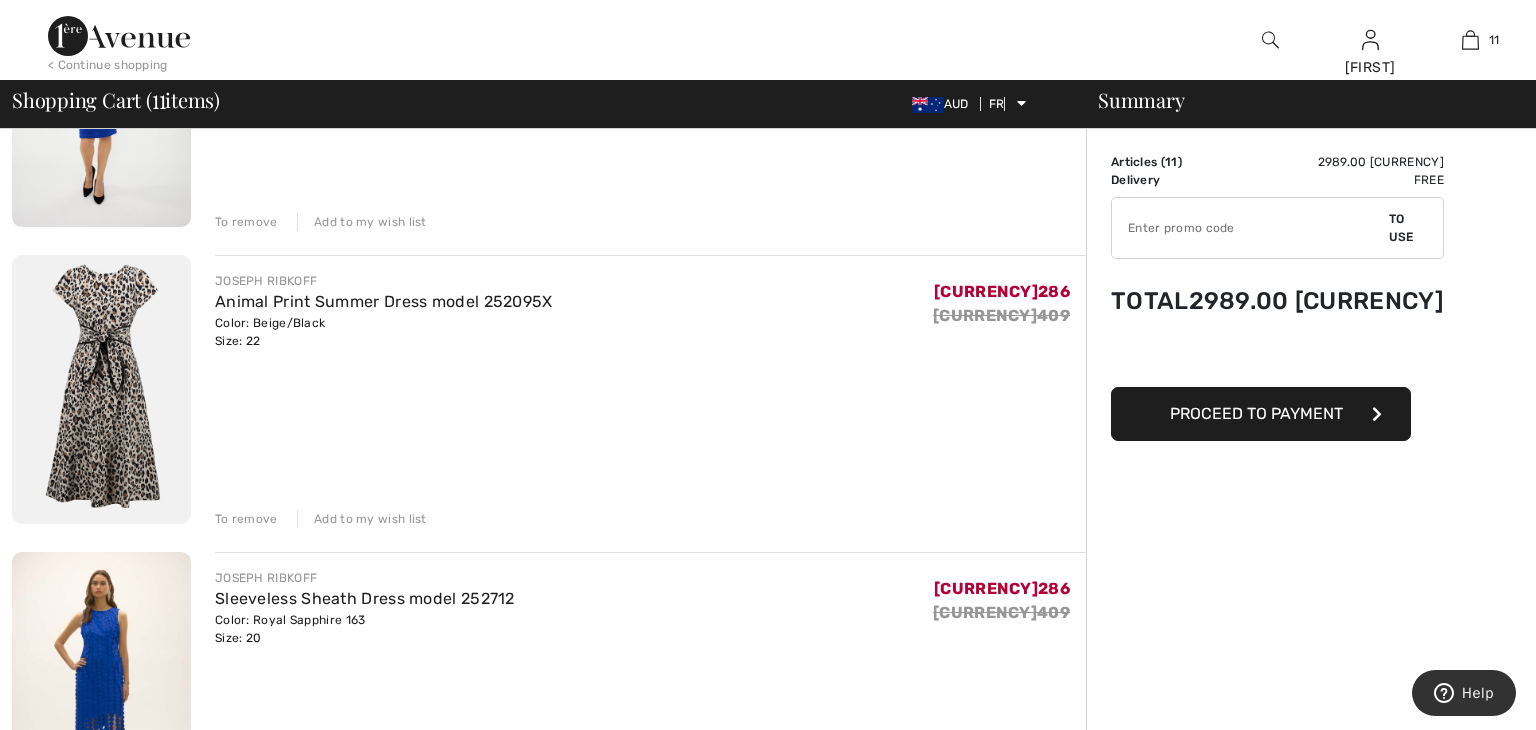click on "To remove" at bounding box center [246, 519] 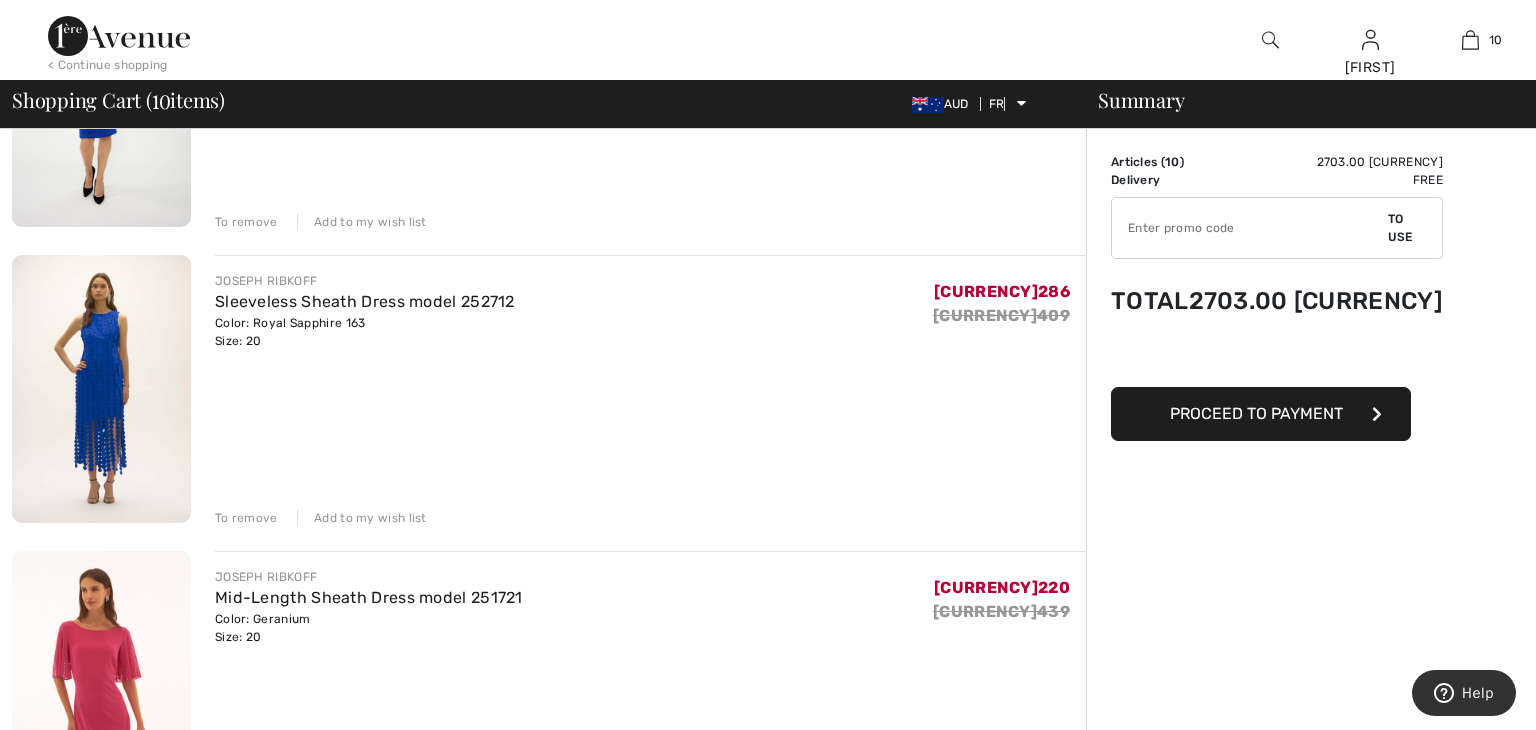 click on "To remove" at bounding box center (246, 518) 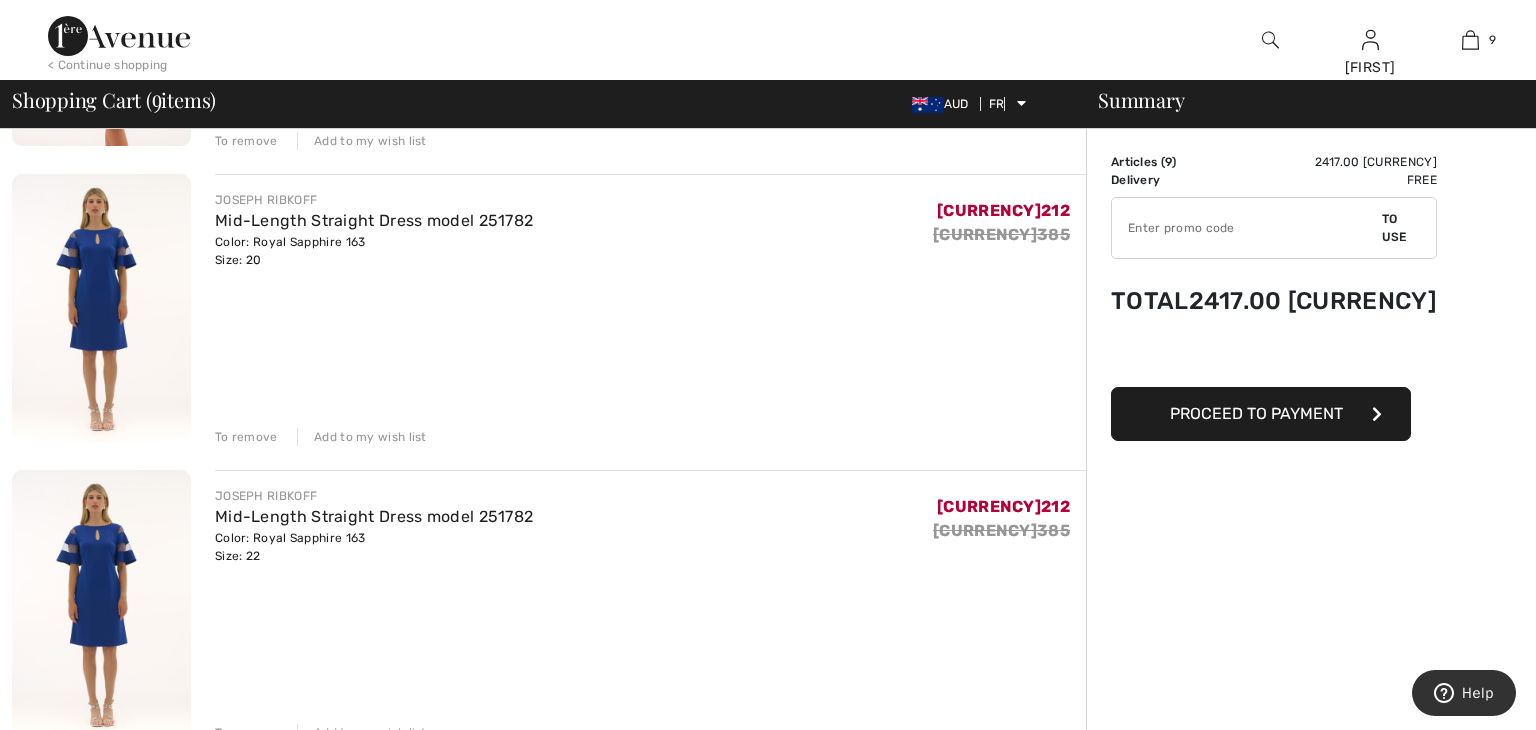 scroll, scrollTop: 1002, scrollLeft: 0, axis: vertical 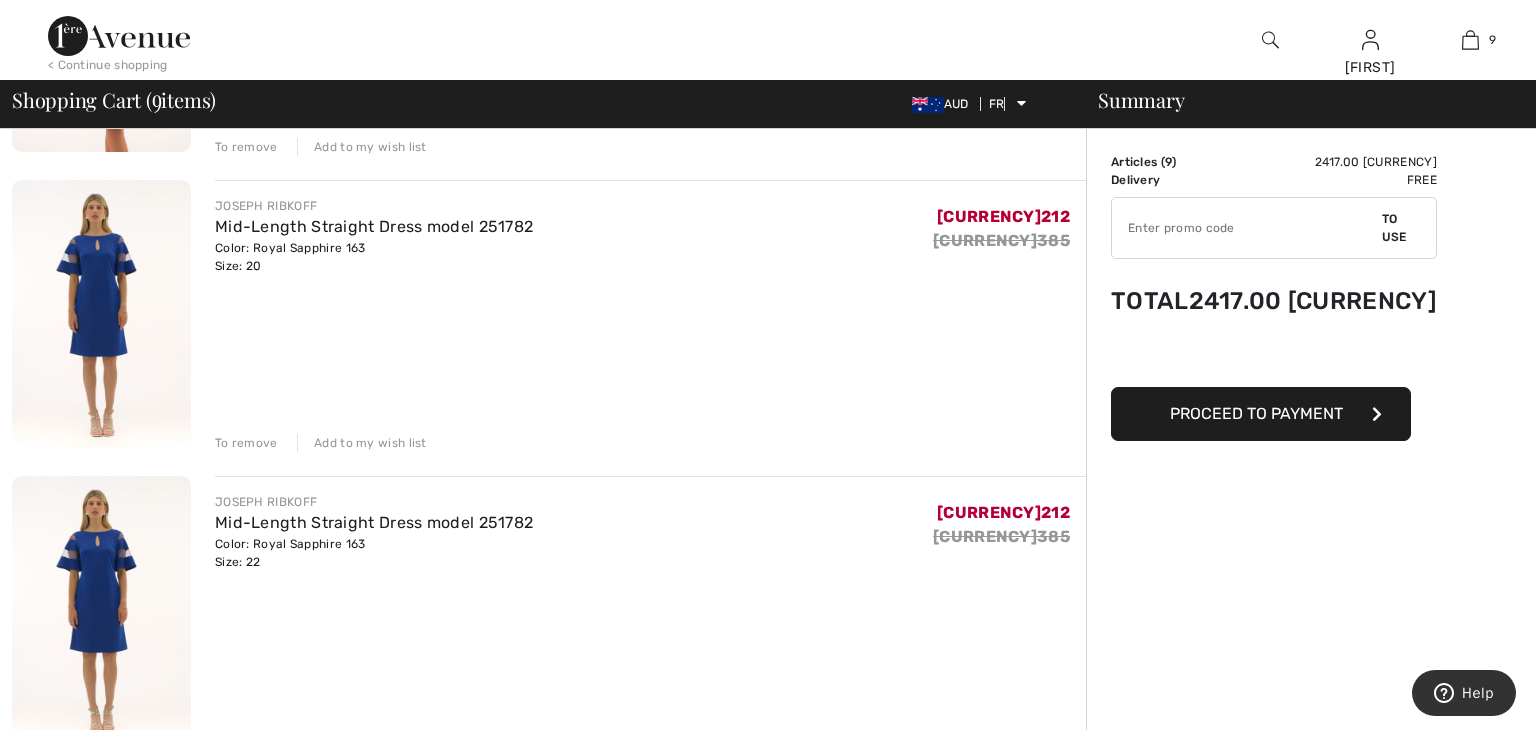 click on "To remove" at bounding box center (246, 443) 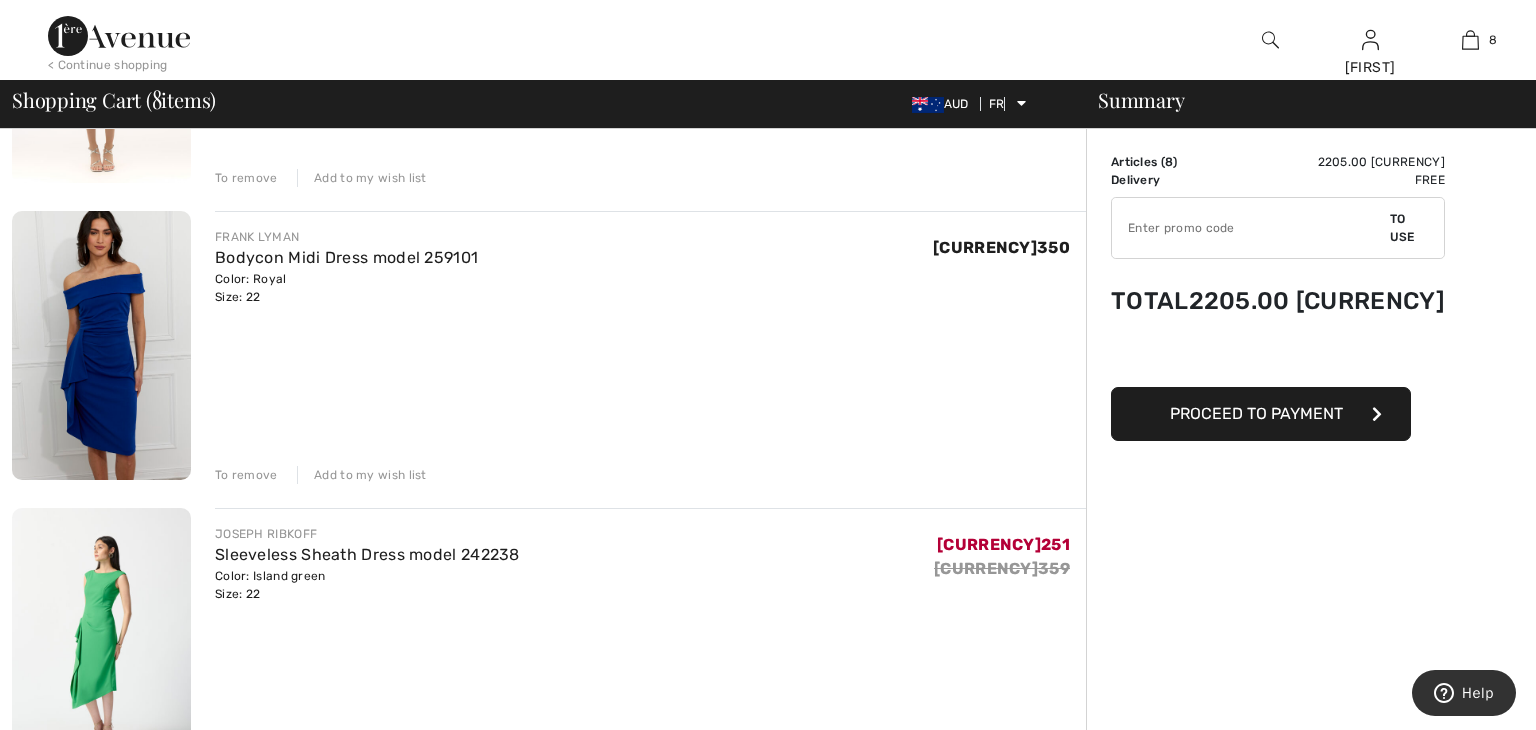 scroll, scrollTop: 1296, scrollLeft: 0, axis: vertical 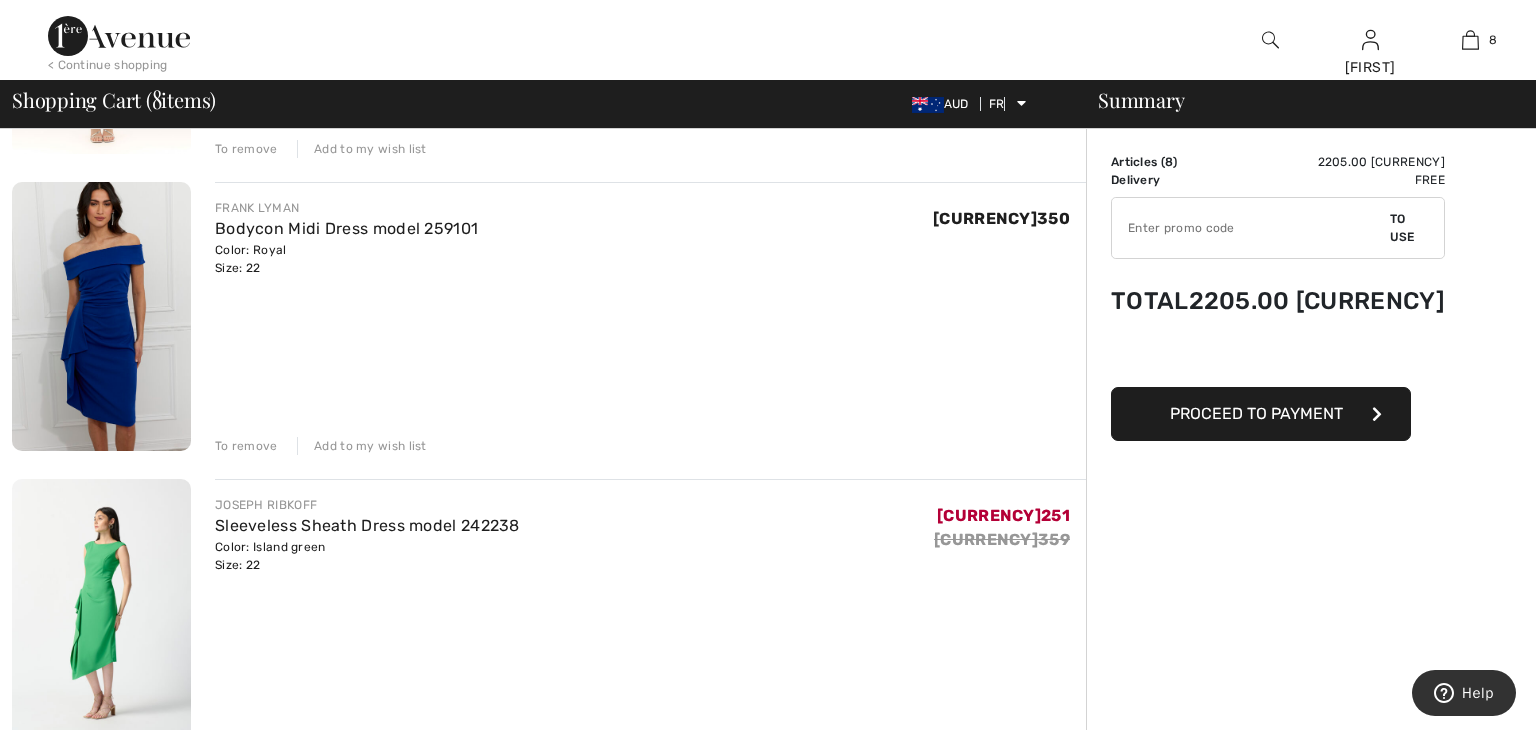 click on "To remove" at bounding box center [246, 446] 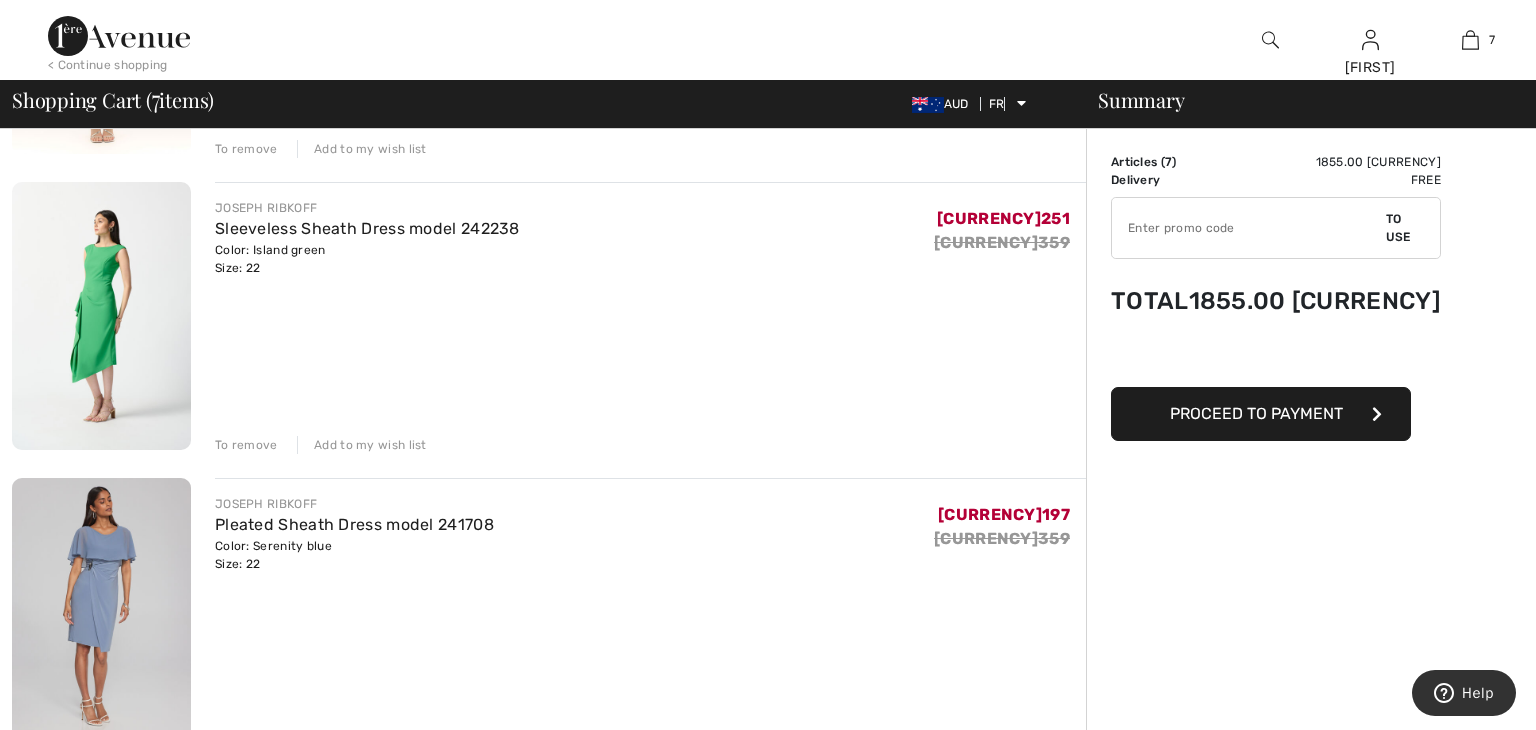 click on "To remove" at bounding box center (246, 445) 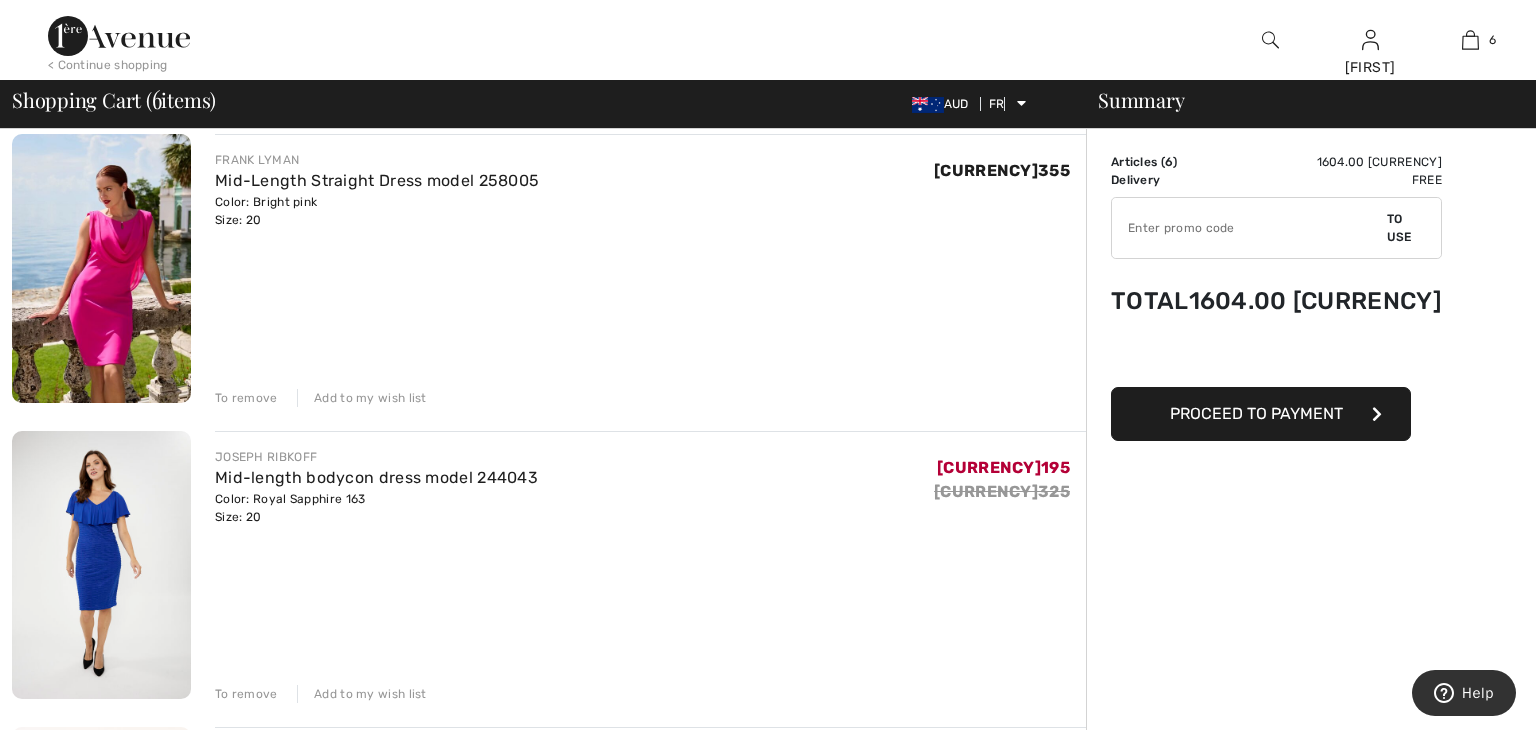 scroll, scrollTop: 163, scrollLeft: 0, axis: vertical 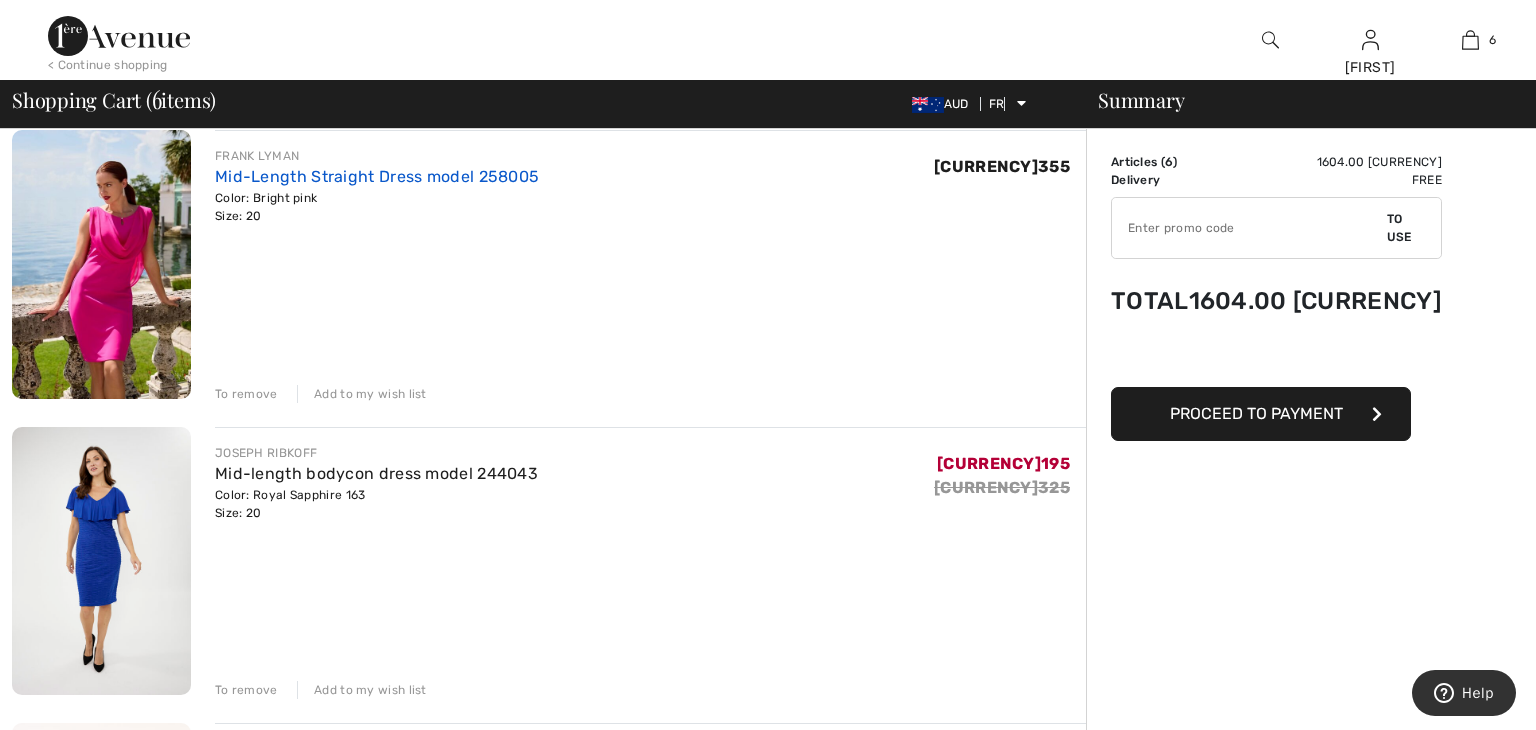 click on "Mid-Length Straight Dress model 258005" at bounding box center [377, 176] 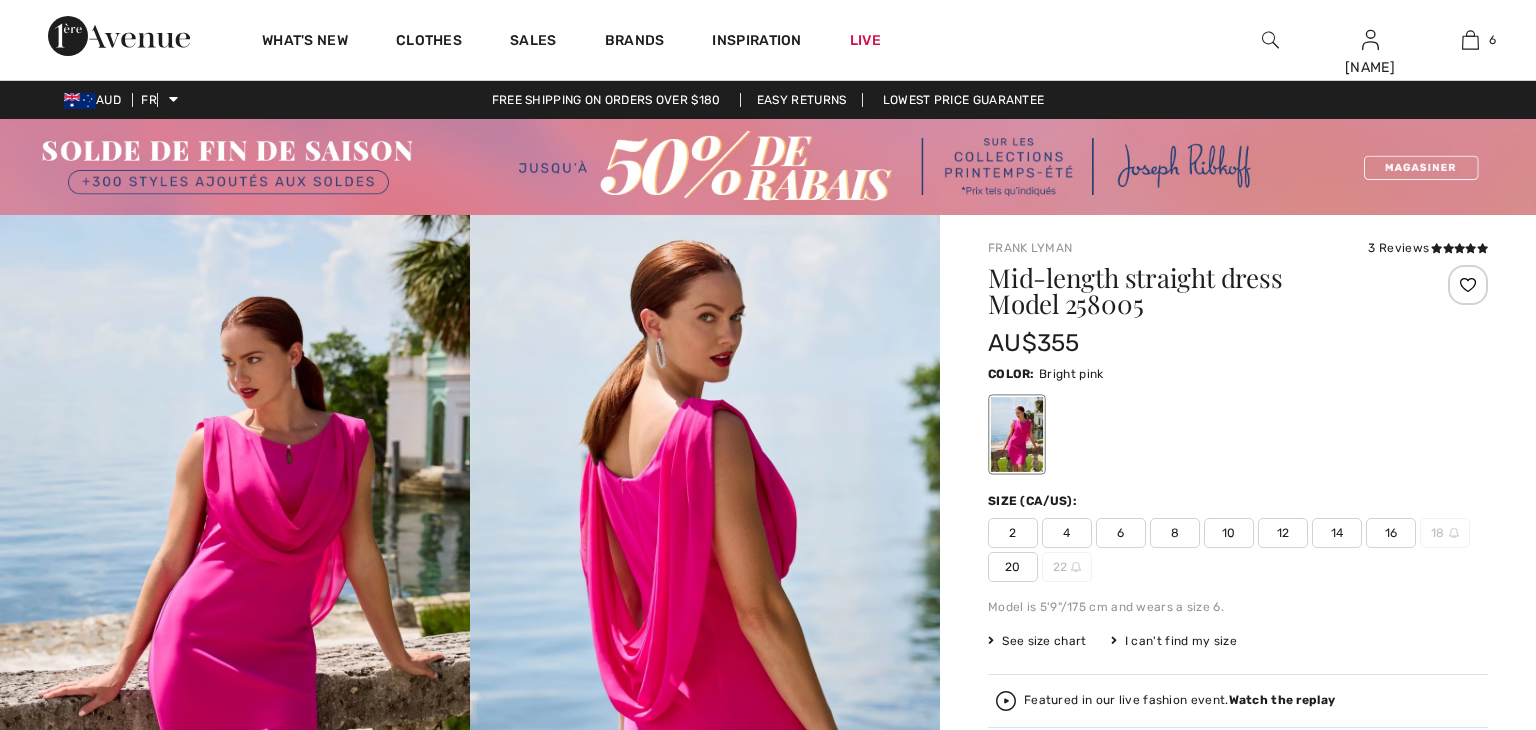 scroll, scrollTop: 139, scrollLeft: 0, axis: vertical 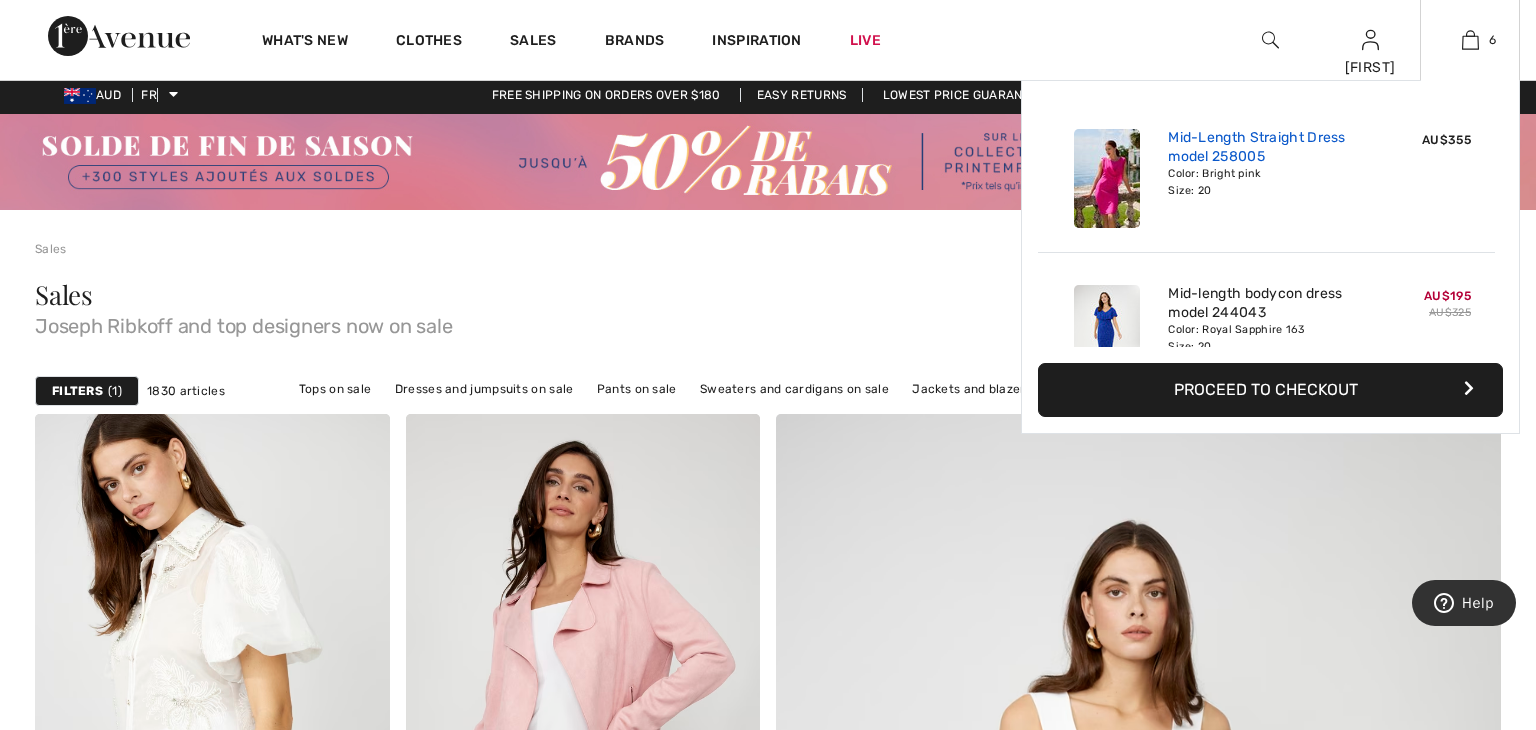 click on "Mid-Length Straight Dress model 258005" at bounding box center (1257, 147) 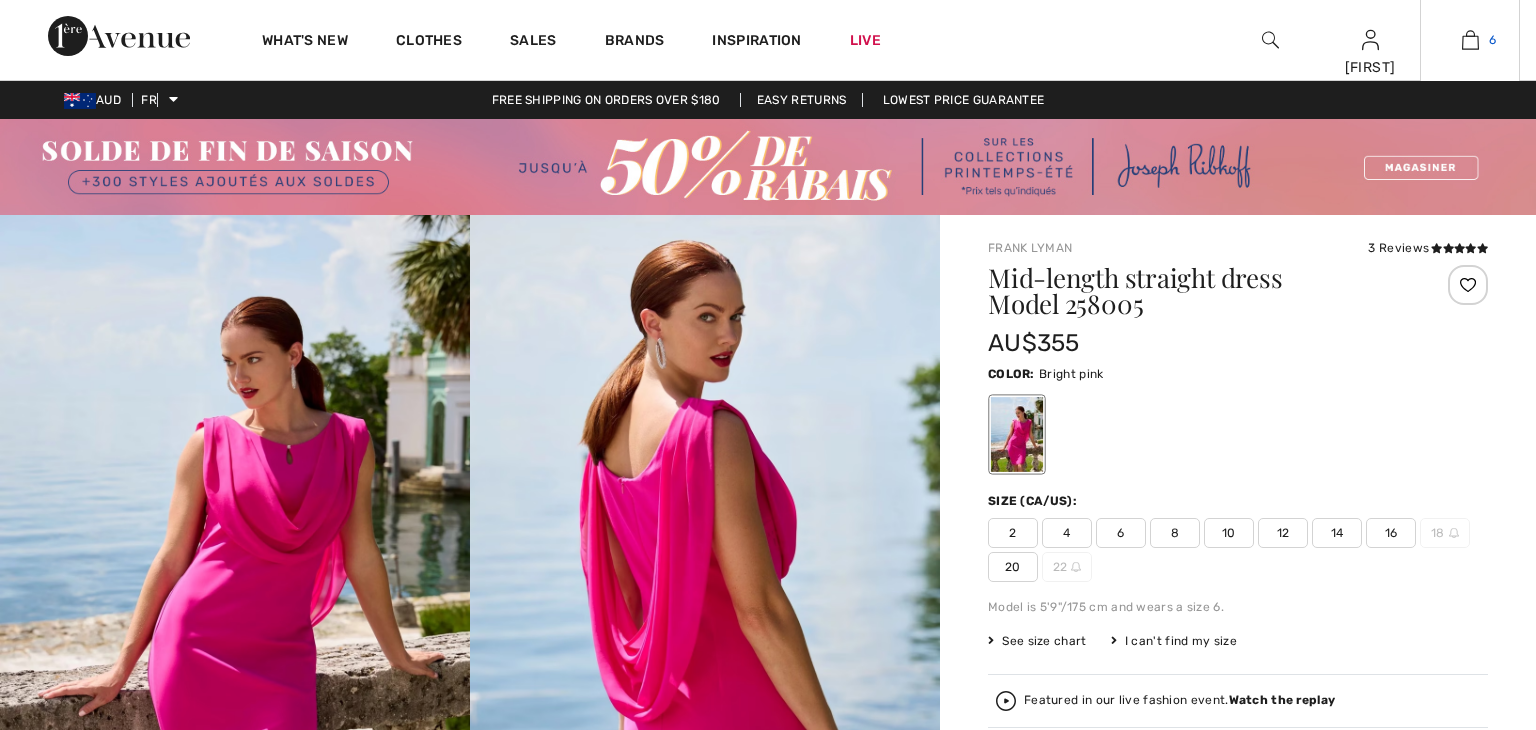 scroll, scrollTop: 0, scrollLeft: 0, axis: both 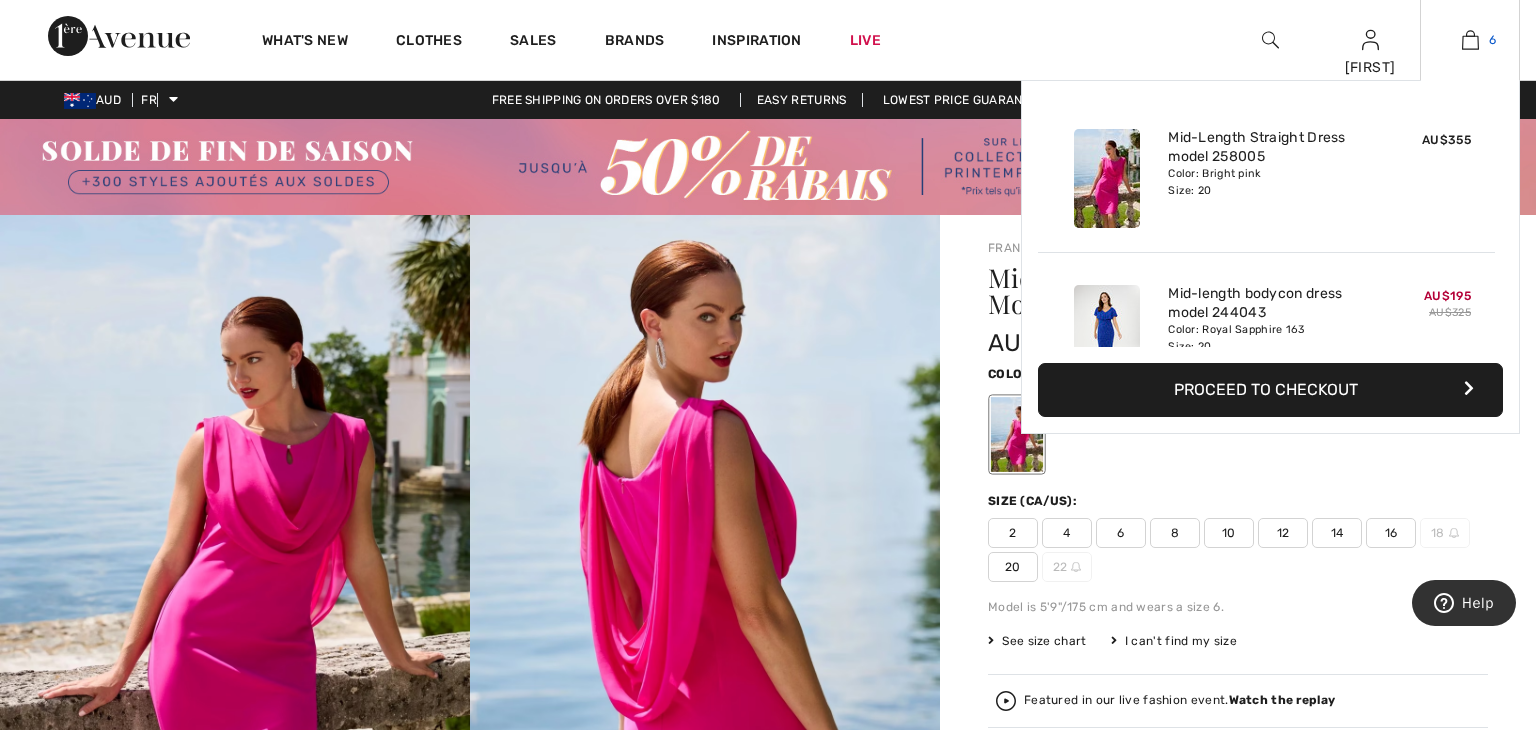 click at bounding box center (1470, 40) 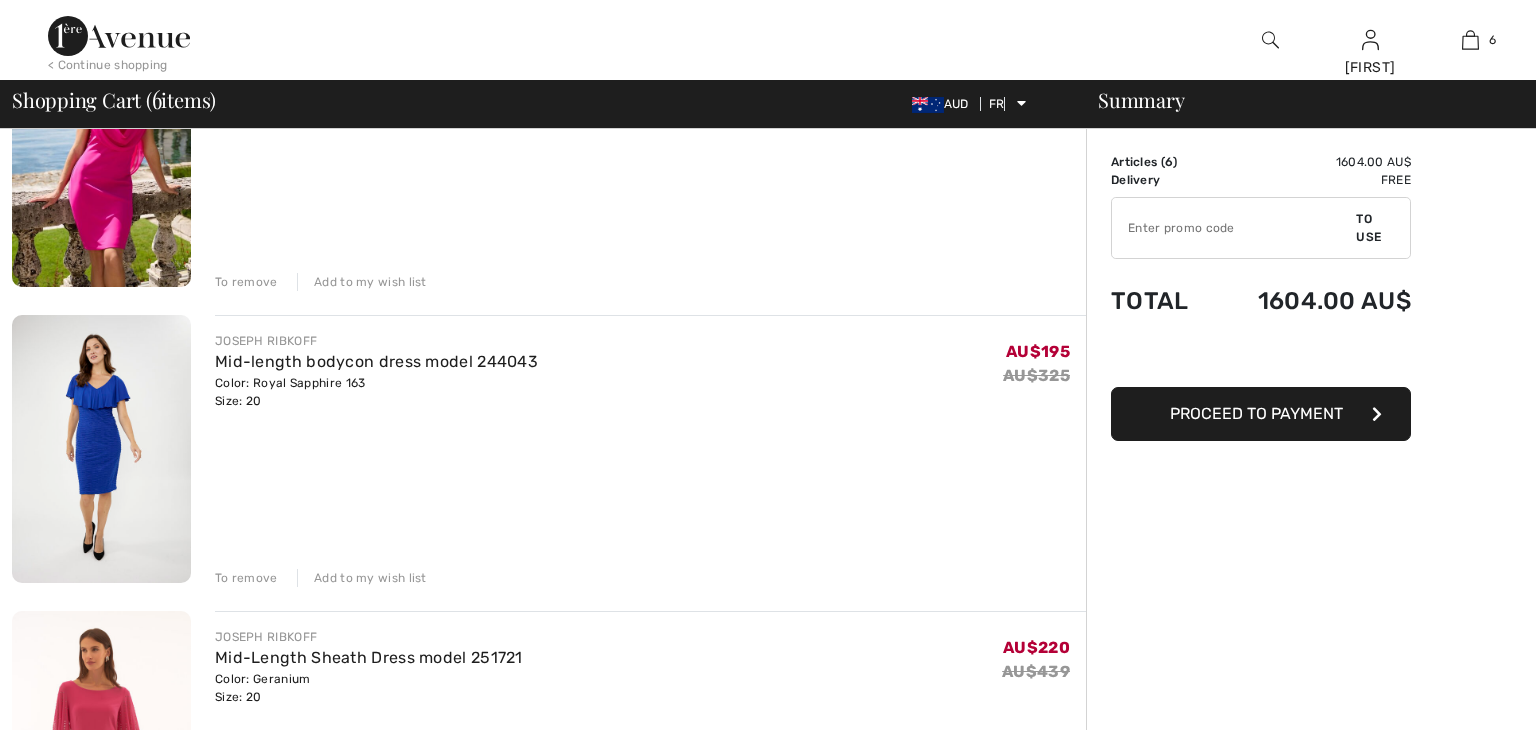 scroll, scrollTop: 274, scrollLeft: 0, axis: vertical 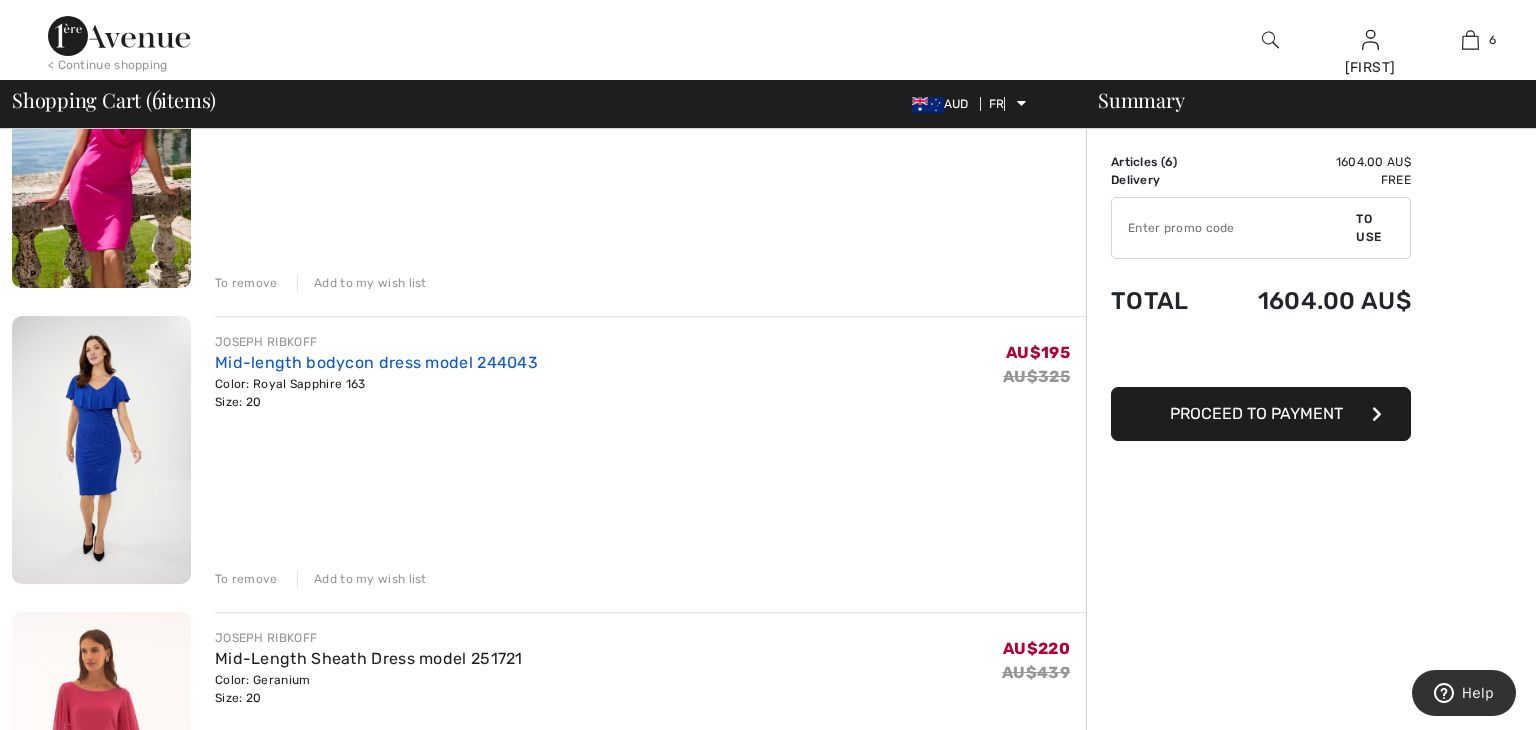 click on "Mid-length bodycon dress model 244043" at bounding box center (376, 362) 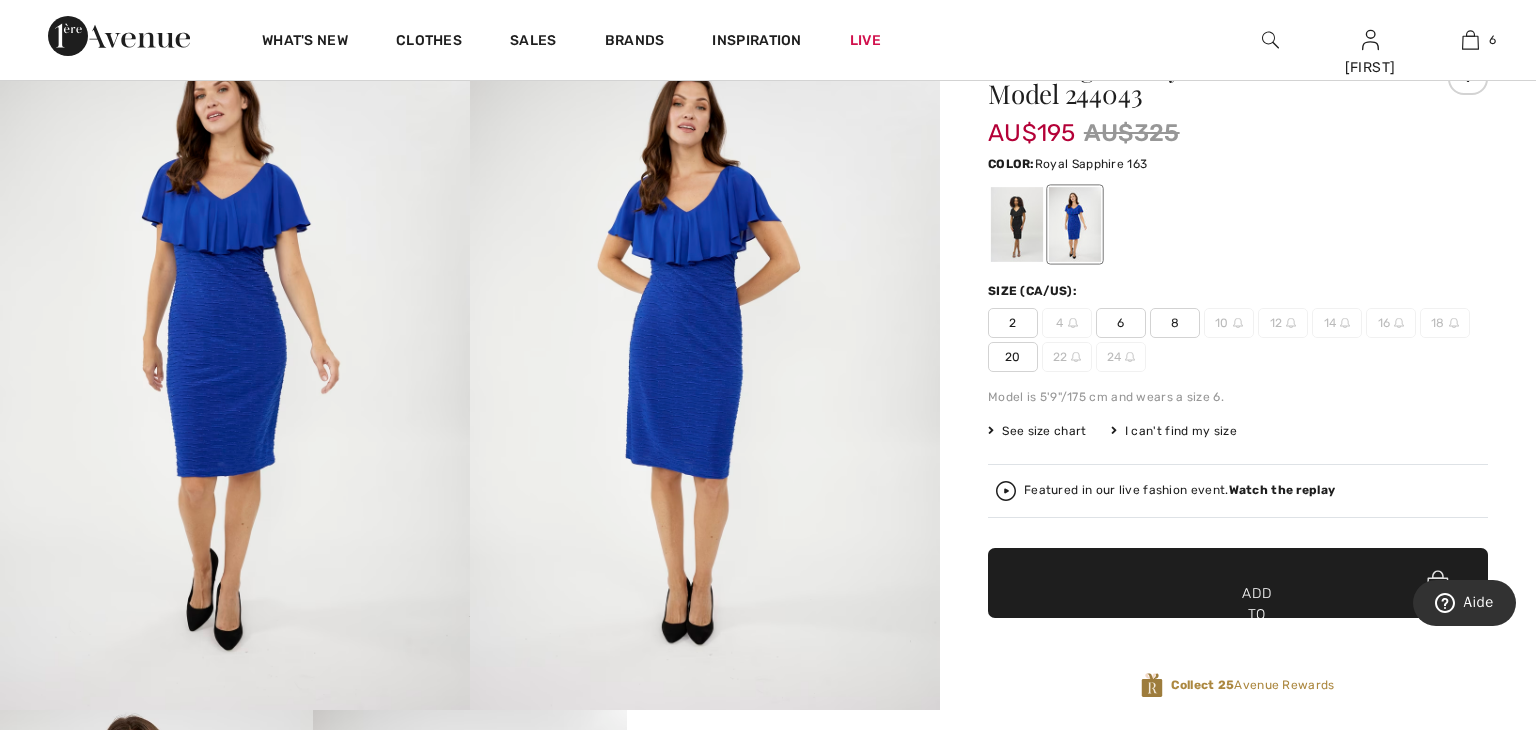 scroll, scrollTop: 0, scrollLeft: 0, axis: both 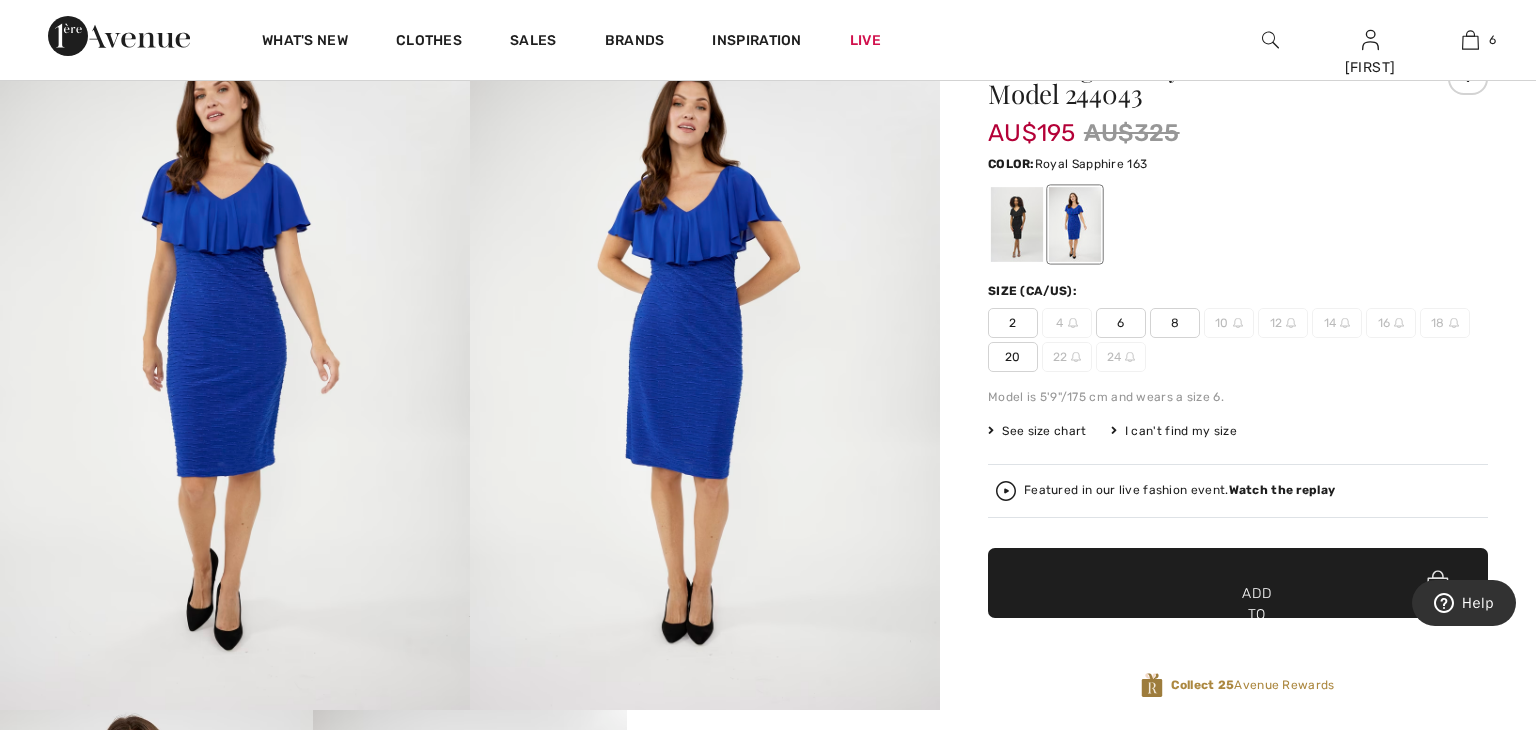 click at bounding box center (235, 357) 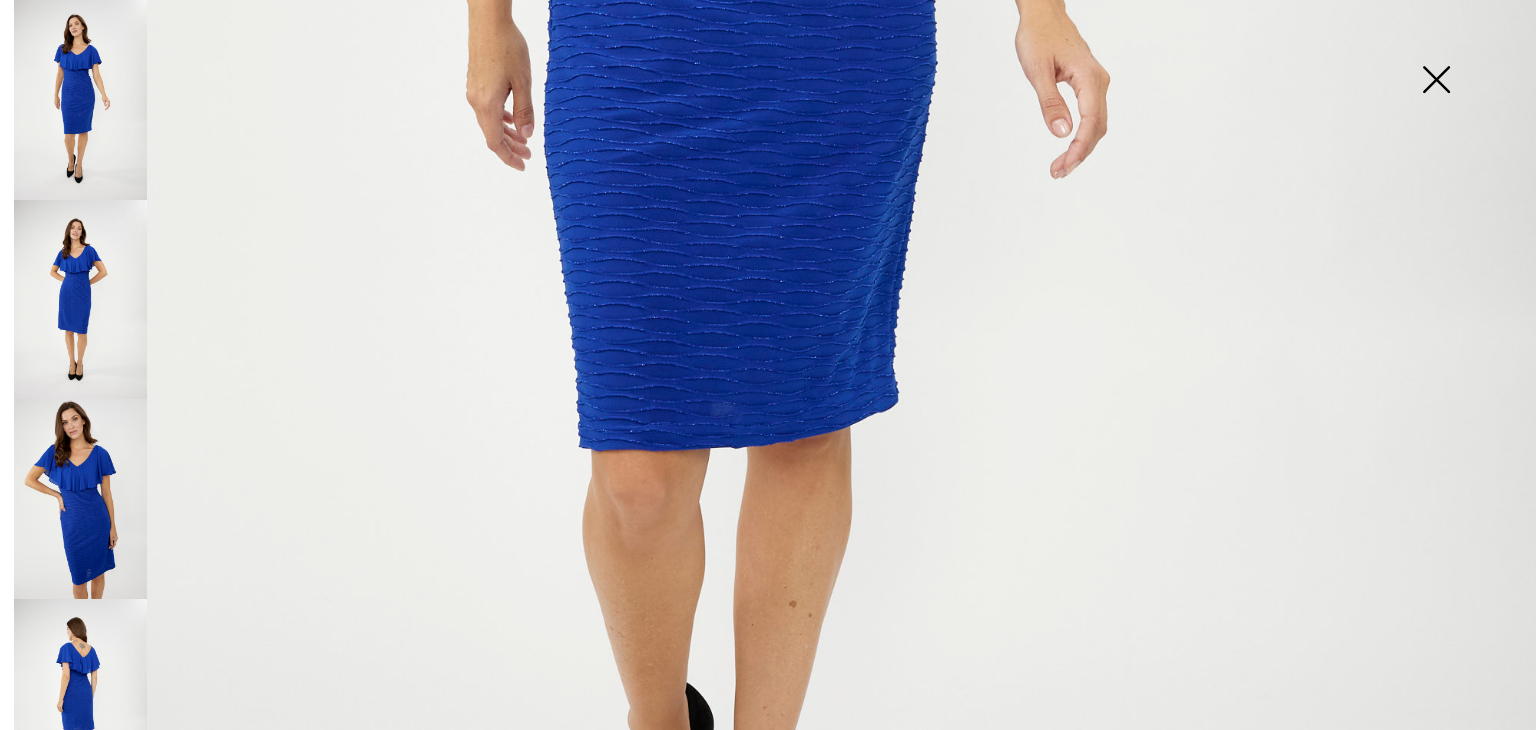 scroll, scrollTop: 1100, scrollLeft: 0, axis: vertical 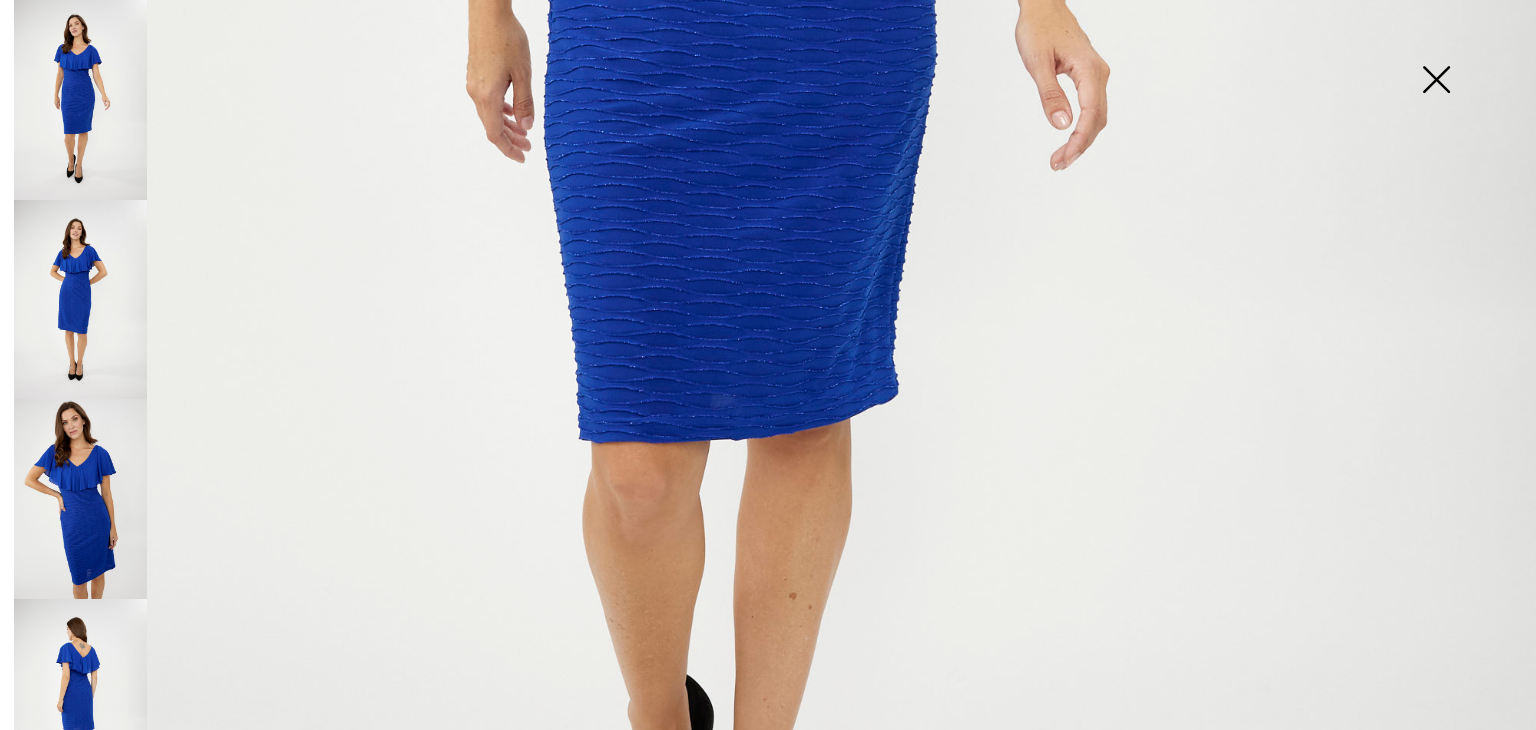 click at bounding box center [80, 699] 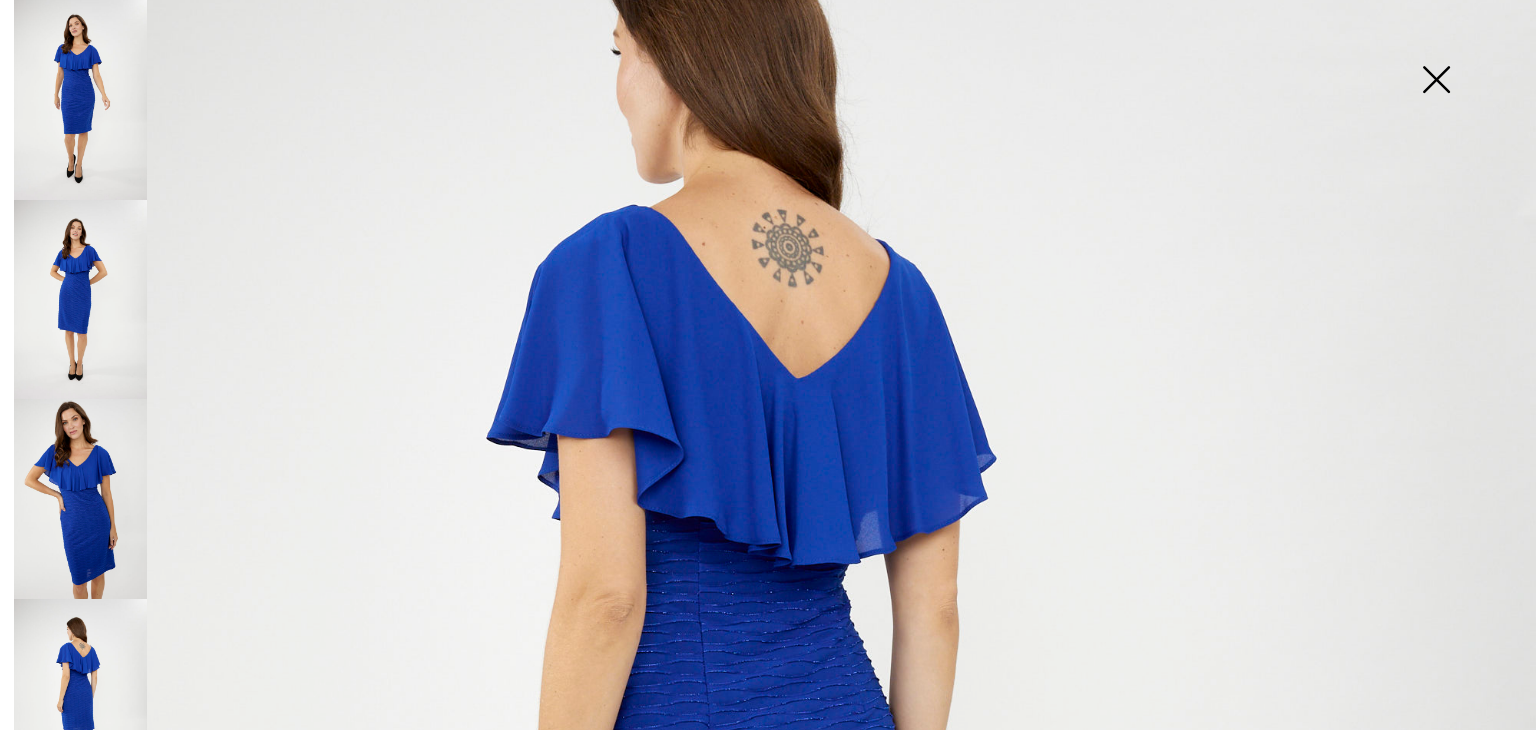 scroll, scrollTop: 284, scrollLeft: 0, axis: vertical 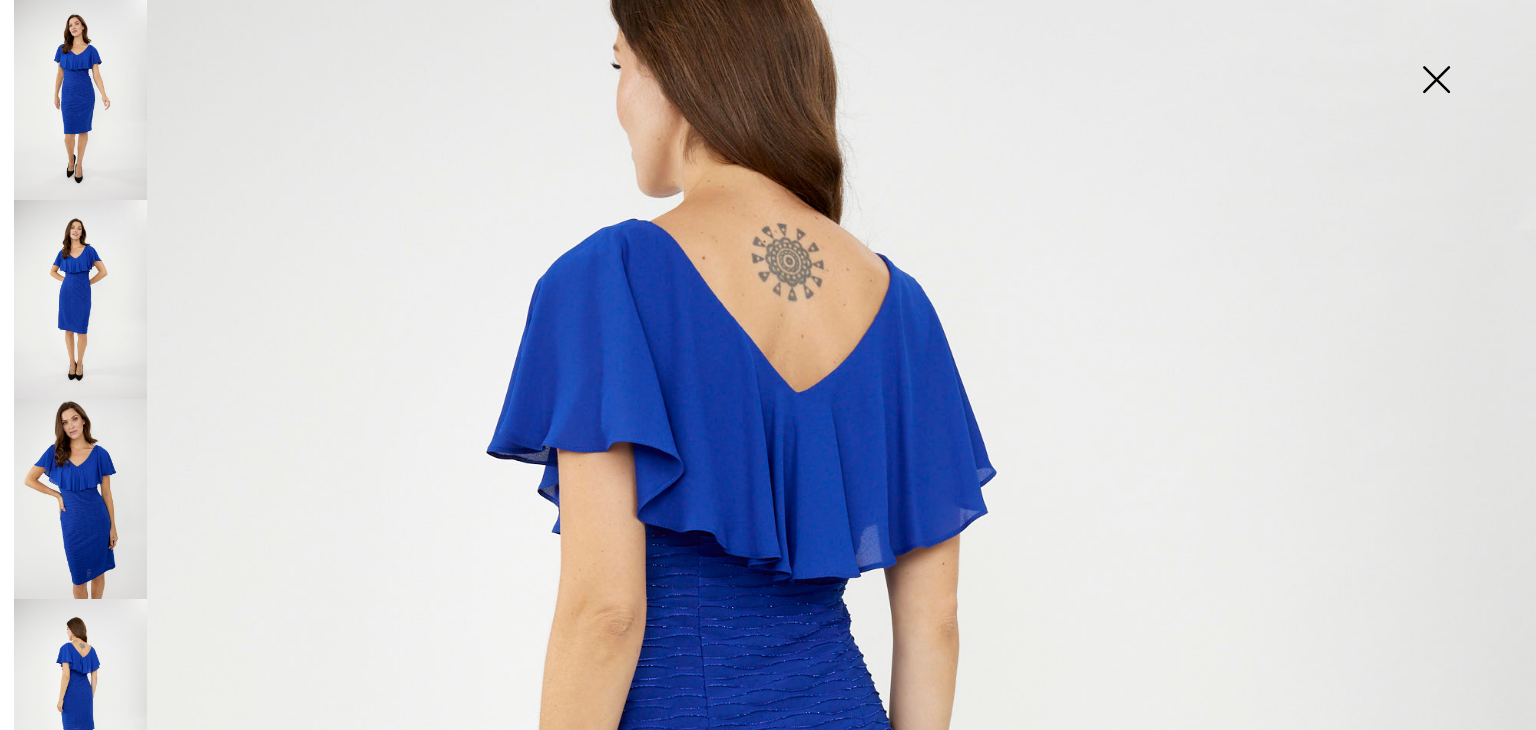 click at bounding box center (1436, 81) 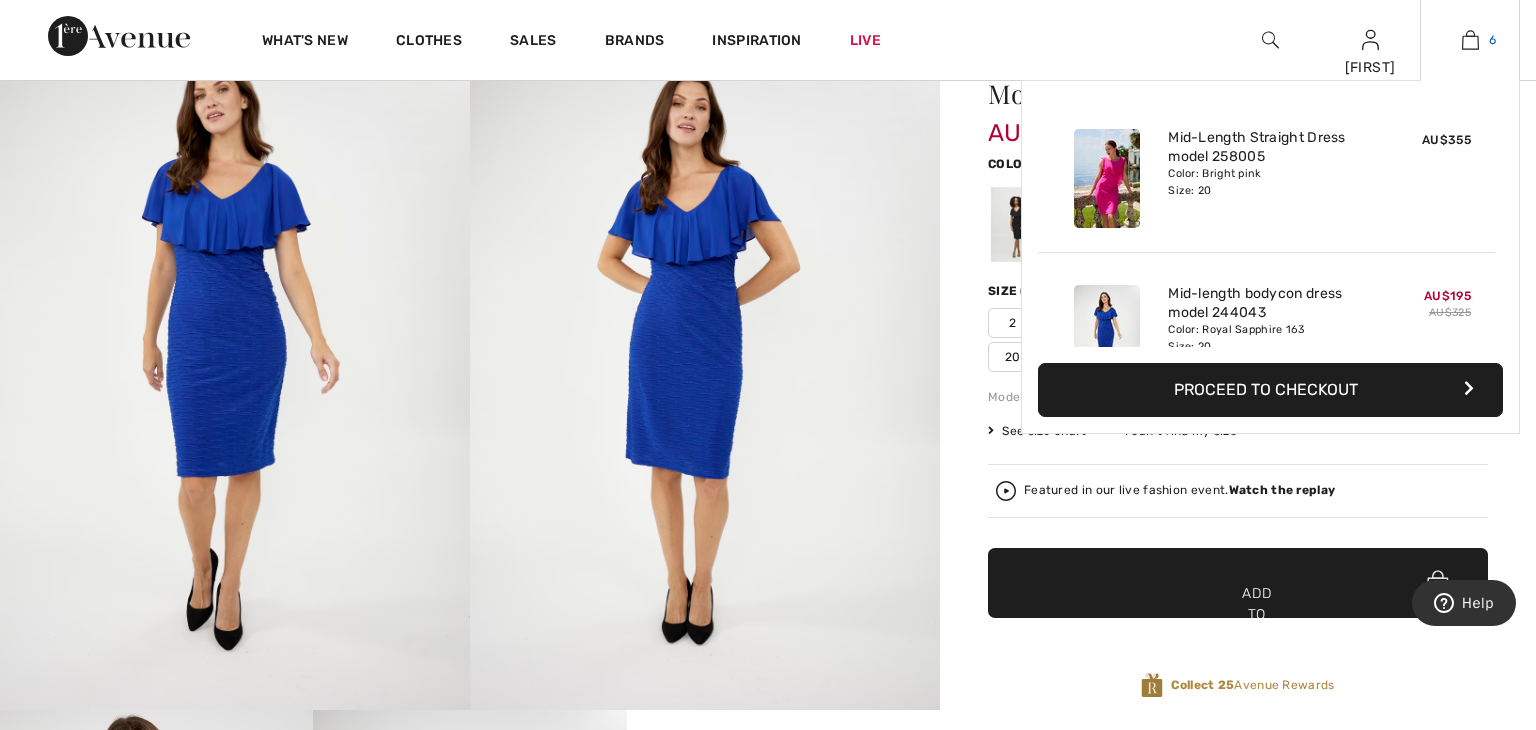 click at bounding box center [1470, 40] 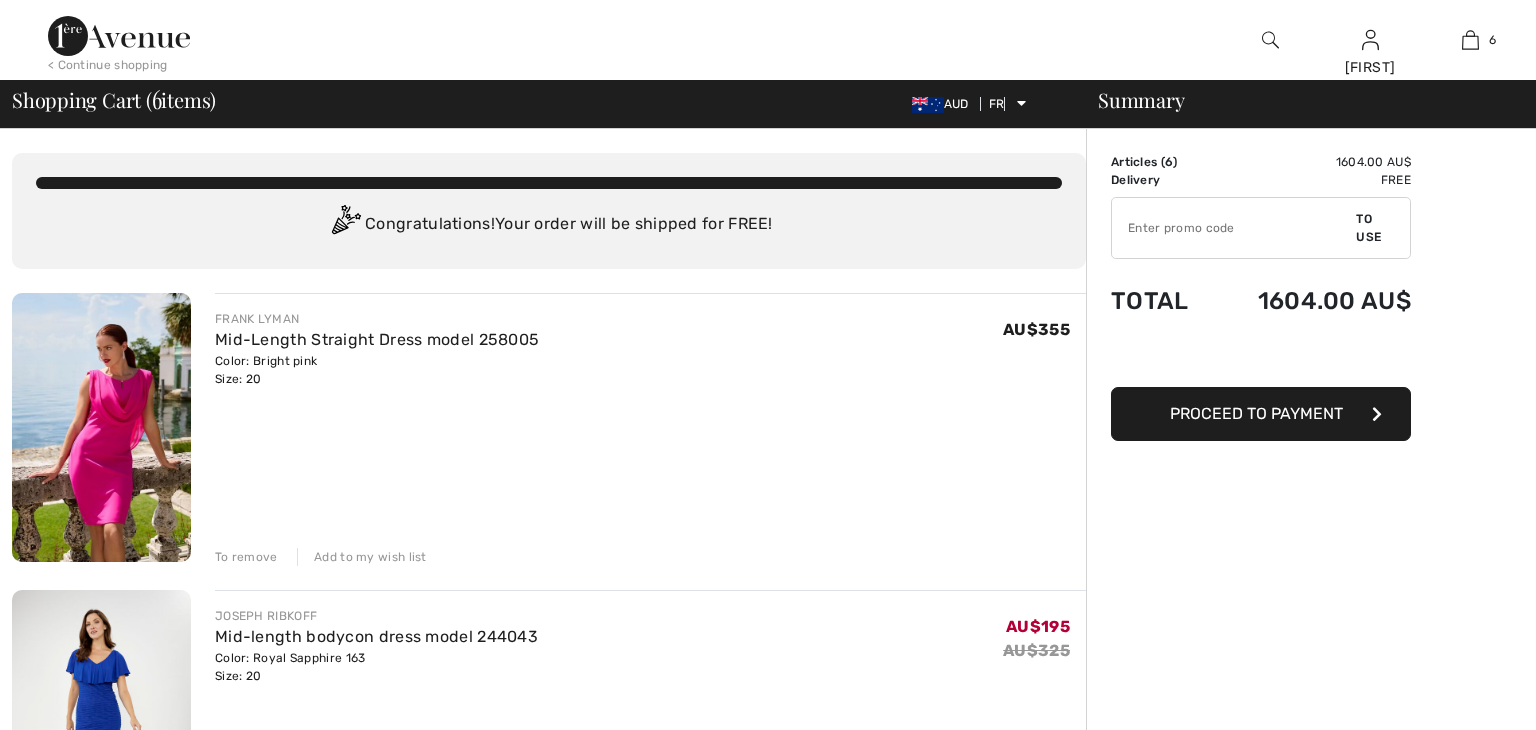 scroll, scrollTop: 0, scrollLeft: 0, axis: both 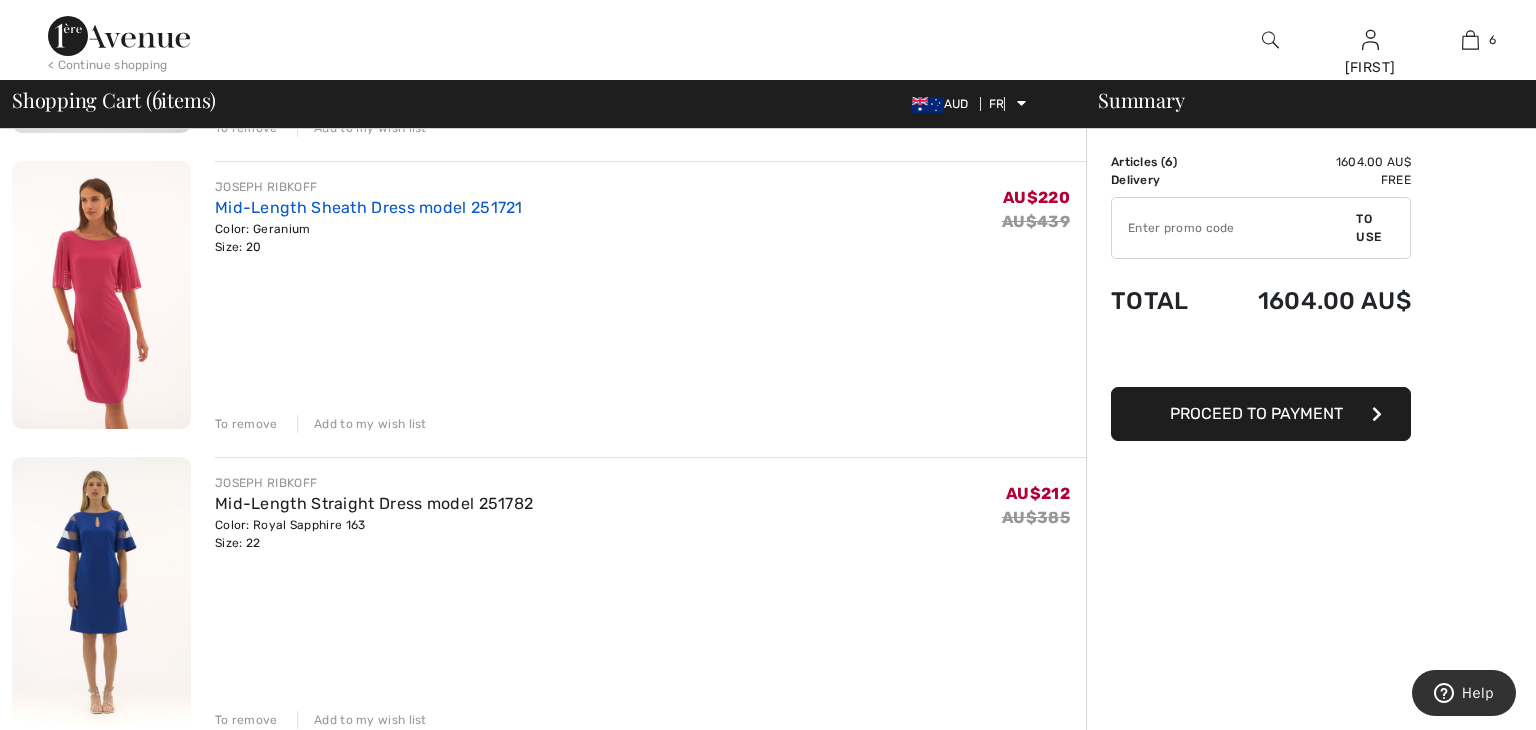 click on "Mid-Length Sheath Dress model 251721" at bounding box center (369, 207) 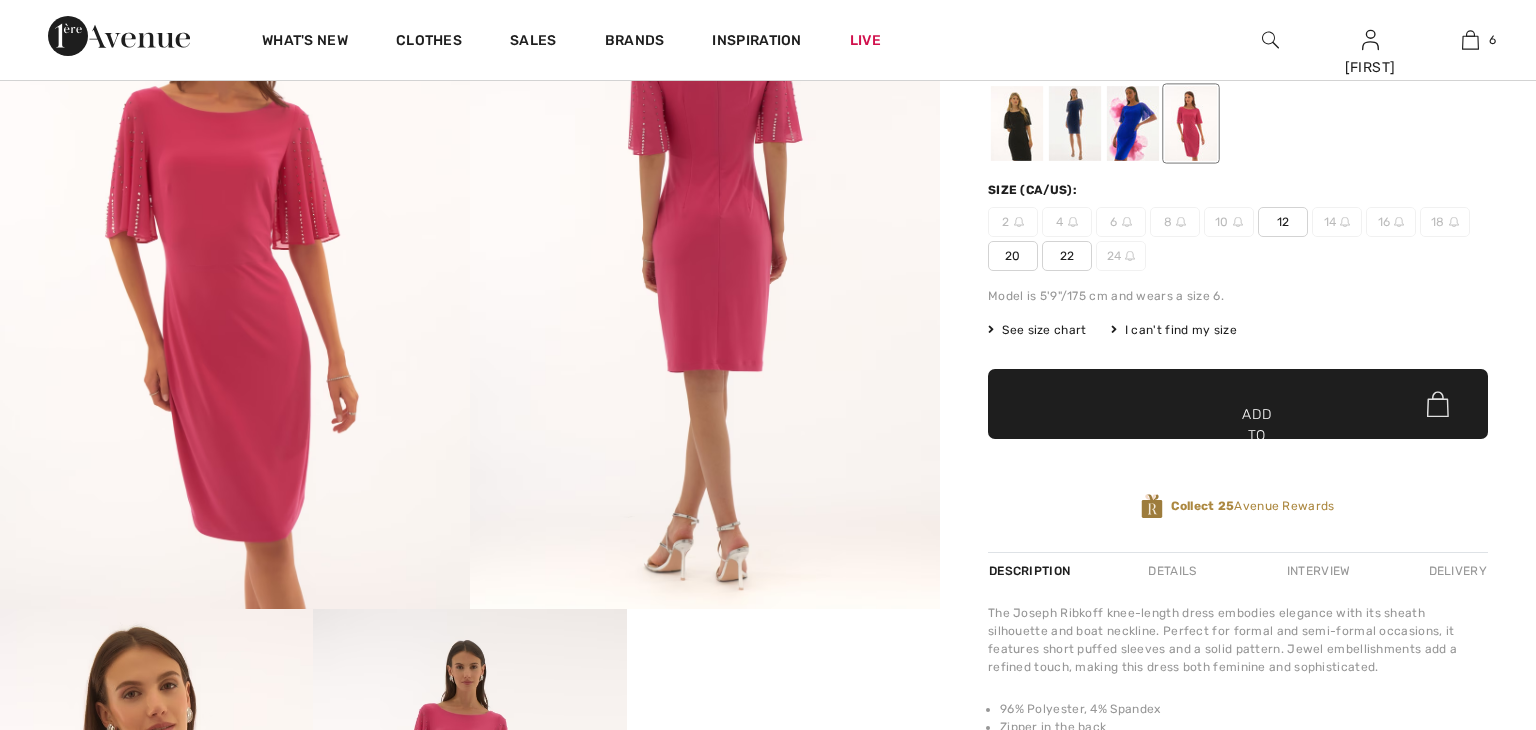 scroll, scrollTop: 323, scrollLeft: 0, axis: vertical 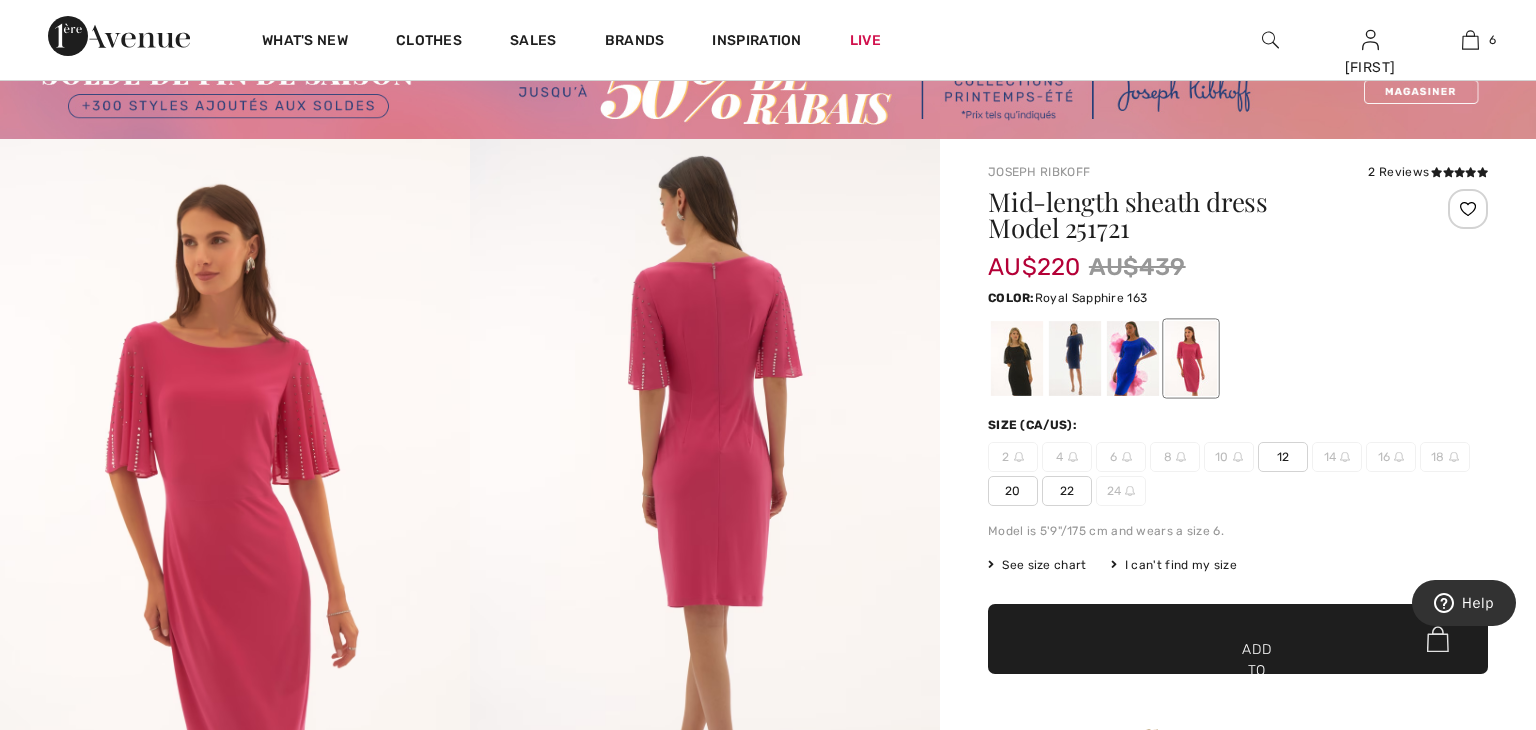 click at bounding box center [1133, 358] 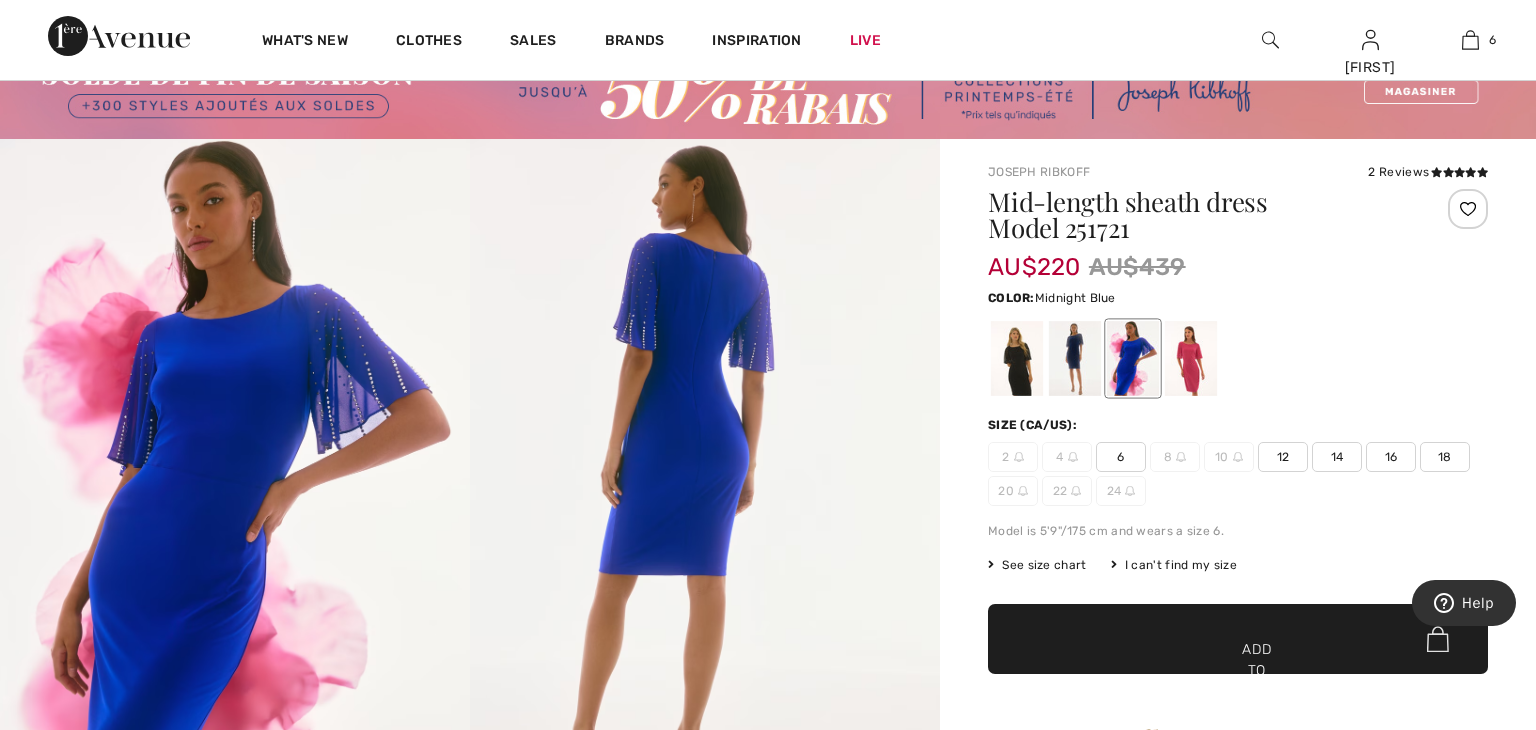click at bounding box center (1075, 358) 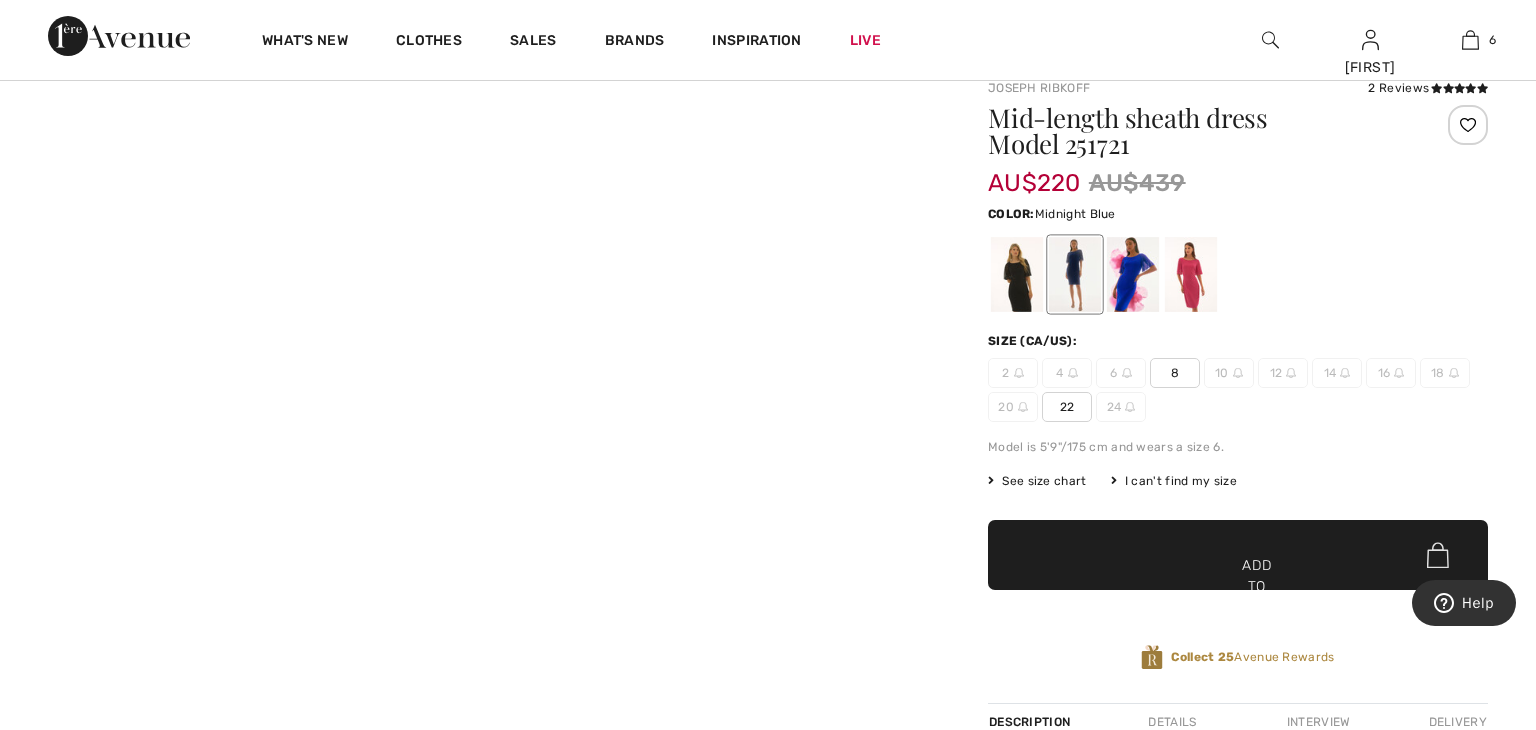 scroll, scrollTop: 173, scrollLeft: 0, axis: vertical 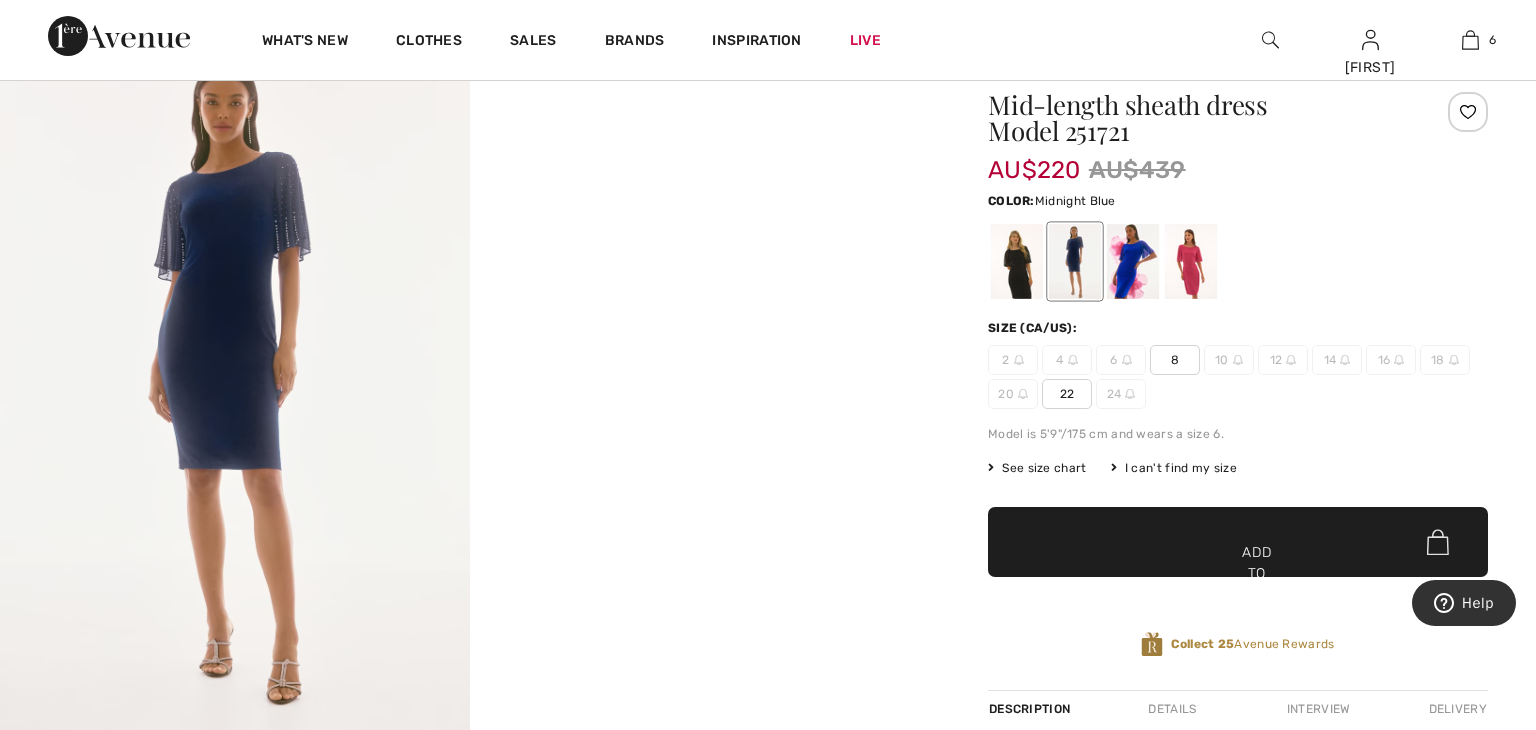click at bounding box center [235, 394] 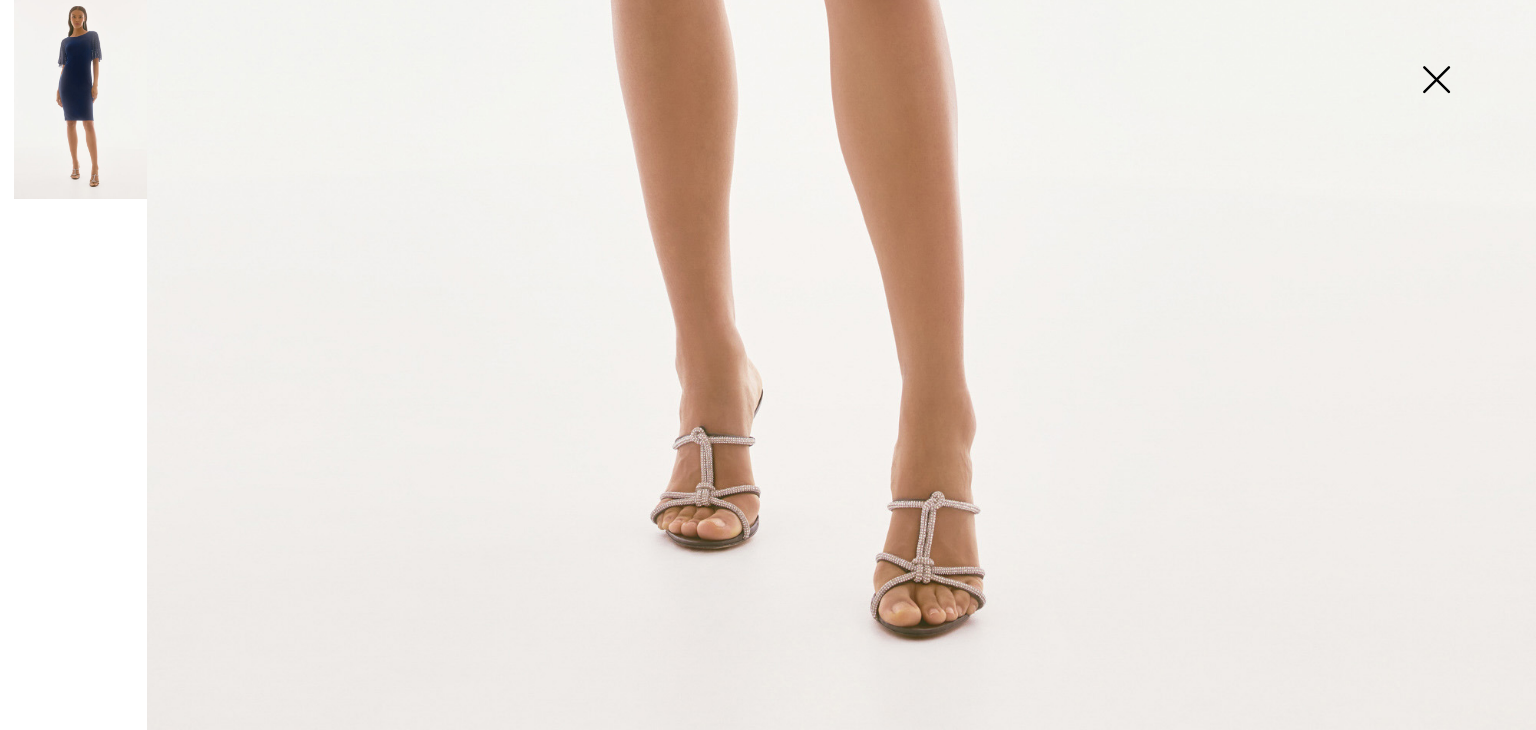 scroll, scrollTop: 1573, scrollLeft: 0, axis: vertical 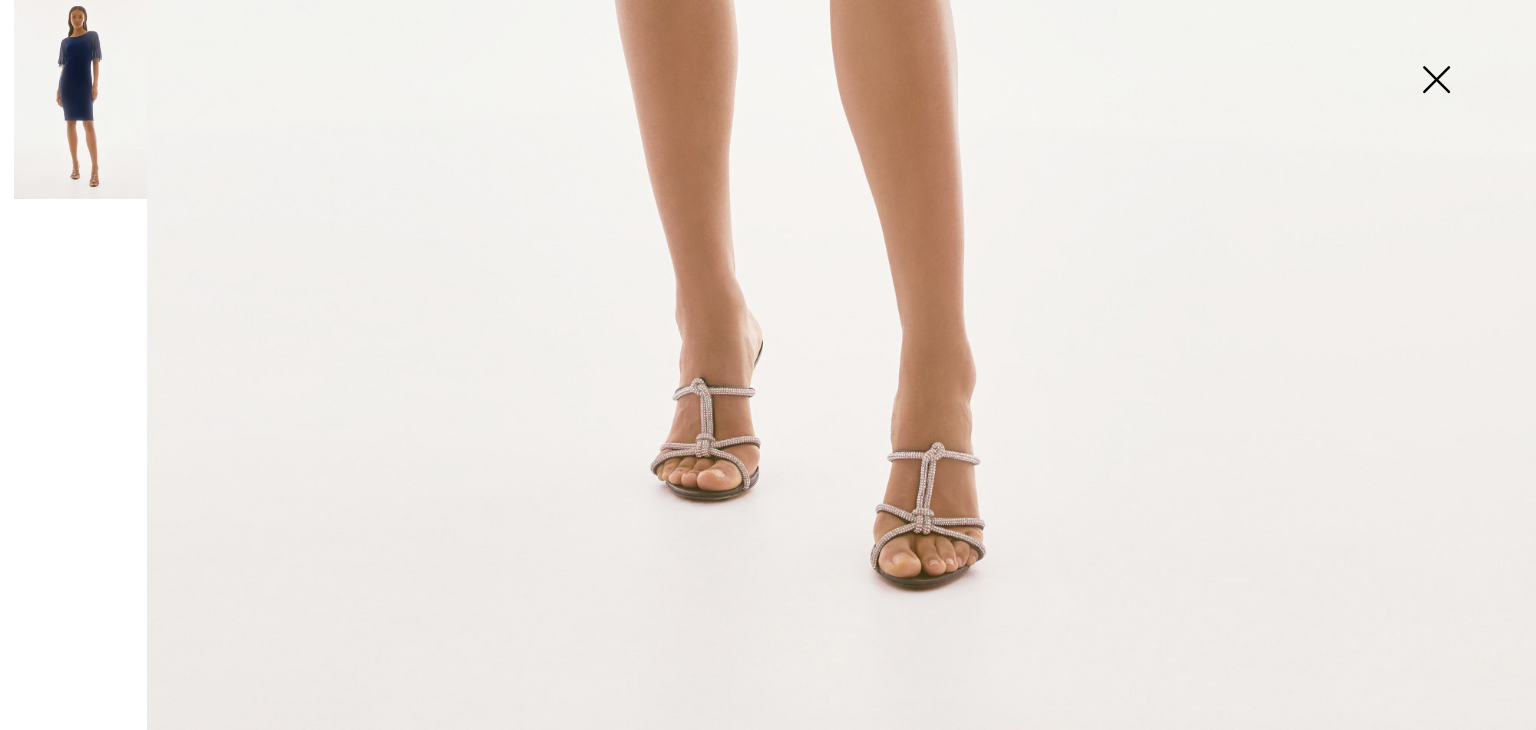 click at bounding box center [1436, 81] 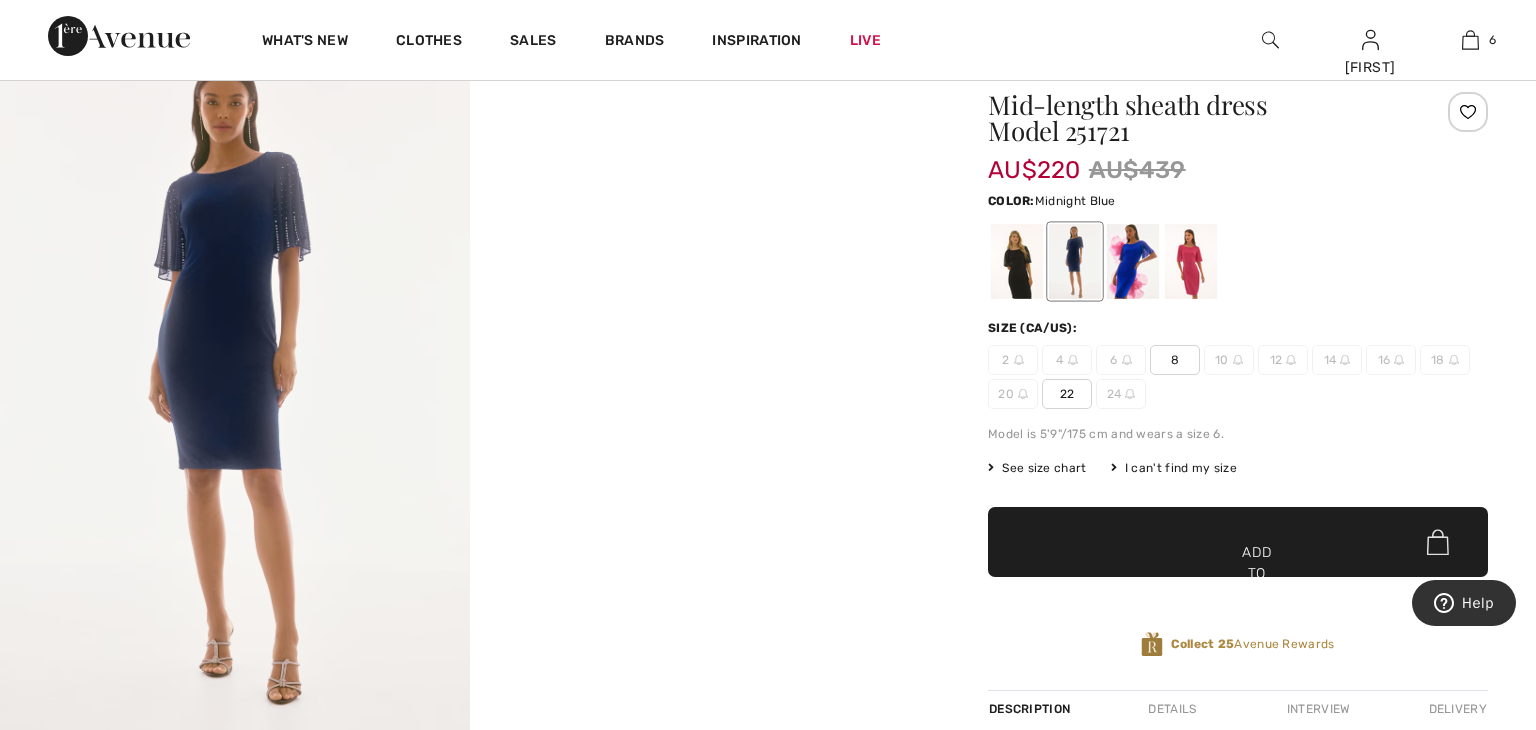 click on "✔ Added to cart
Add to cart" at bounding box center [1238, 542] 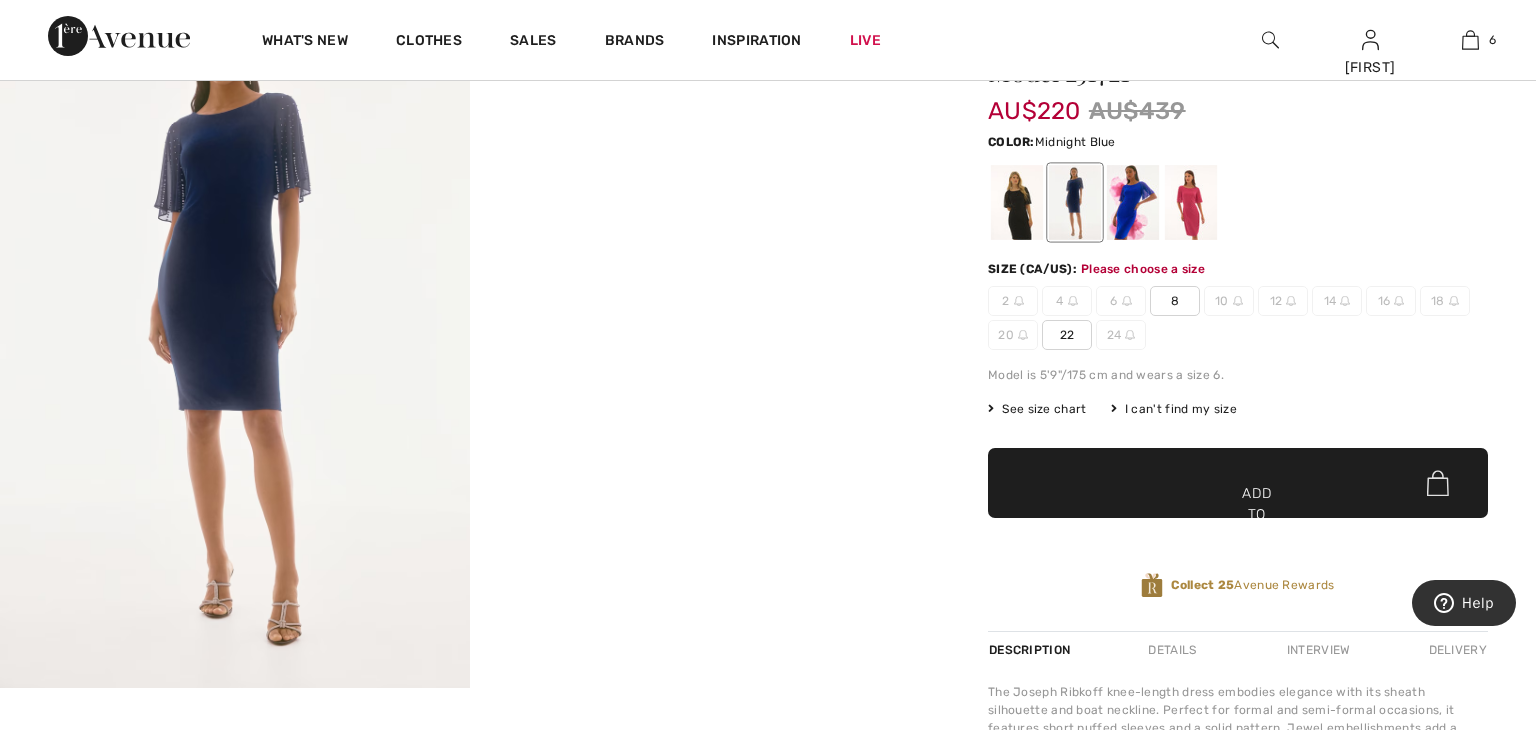 scroll, scrollTop: 332, scrollLeft: 0, axis: vertical 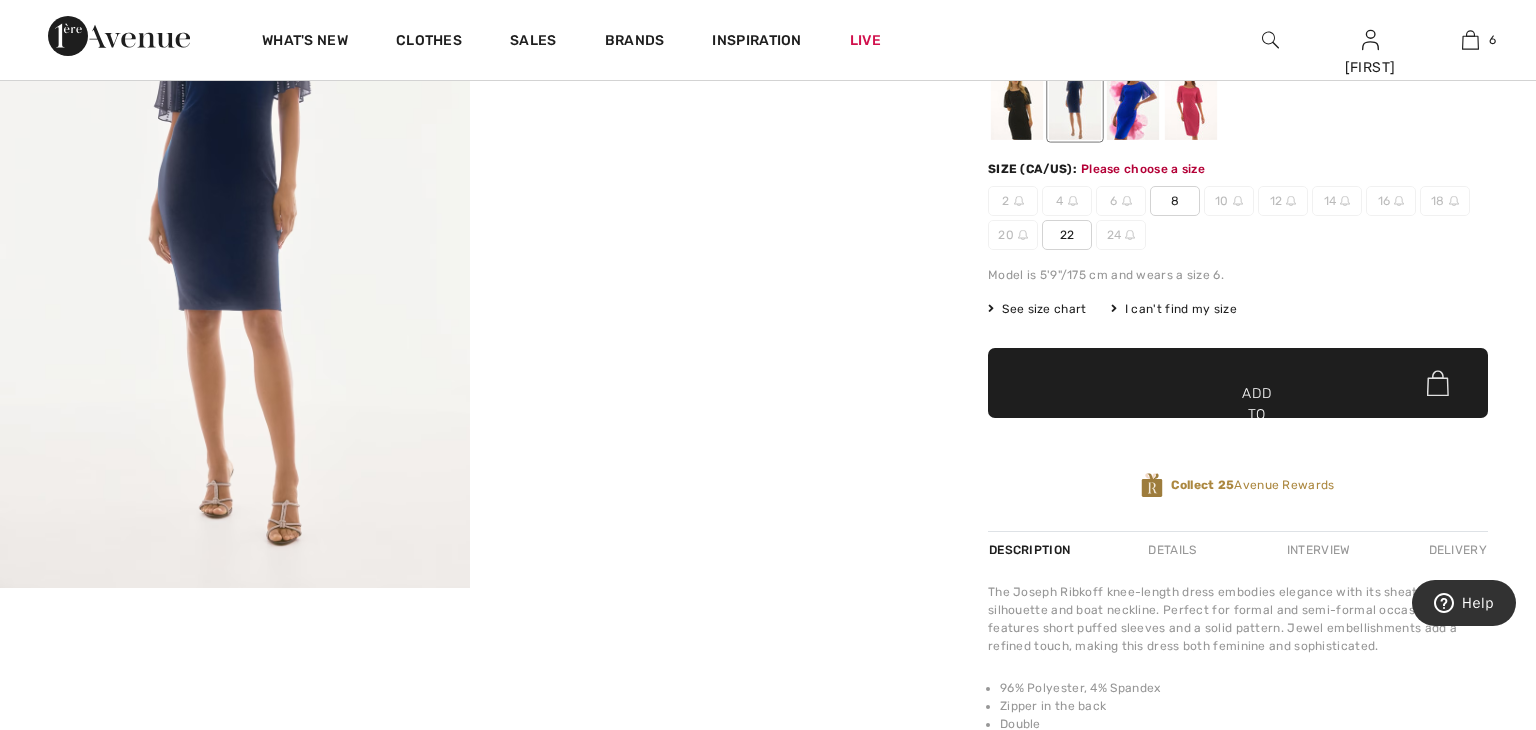 click on "22" at bounding box center [1067, 235] 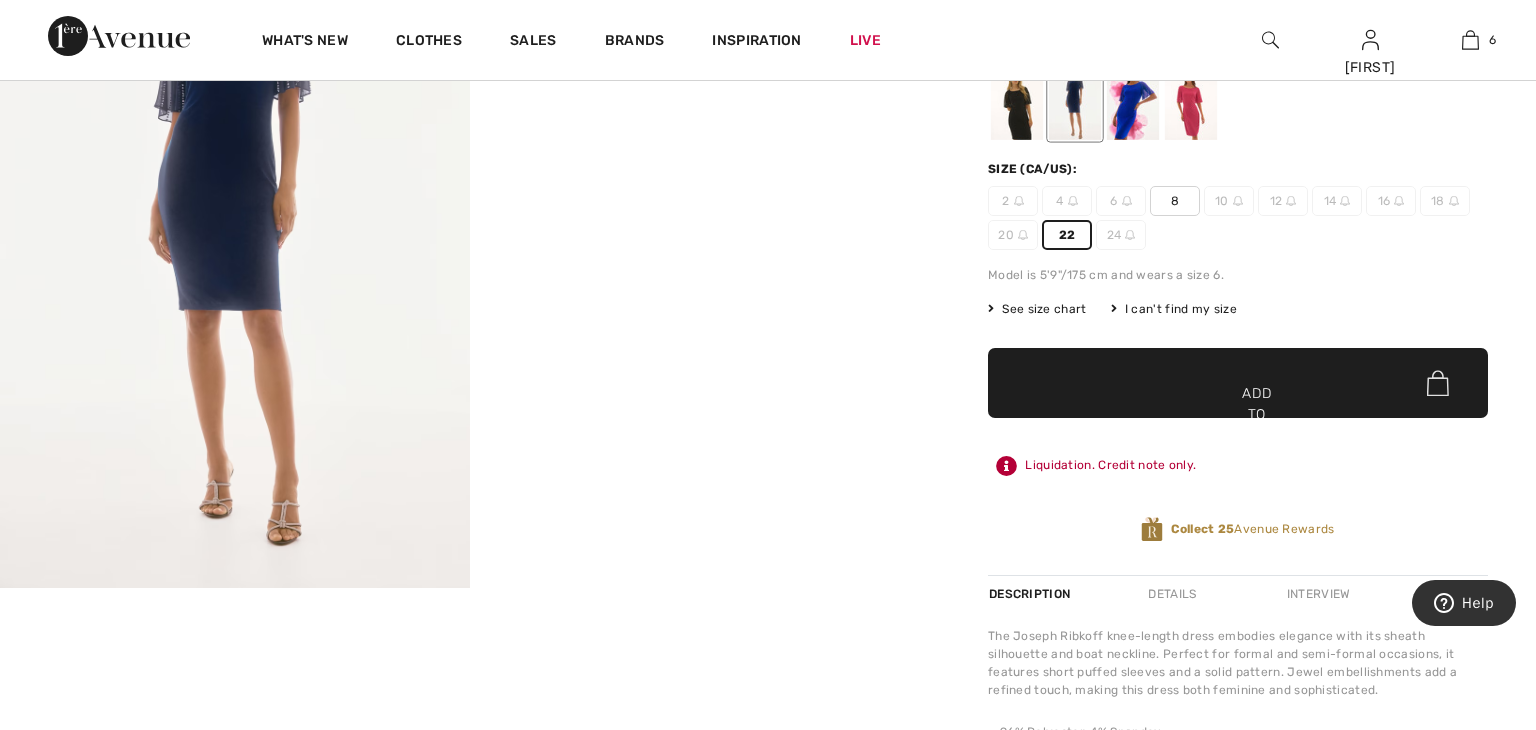 click on "✔ Added to cart
Add to cart" at bounding box center (1238, 383) 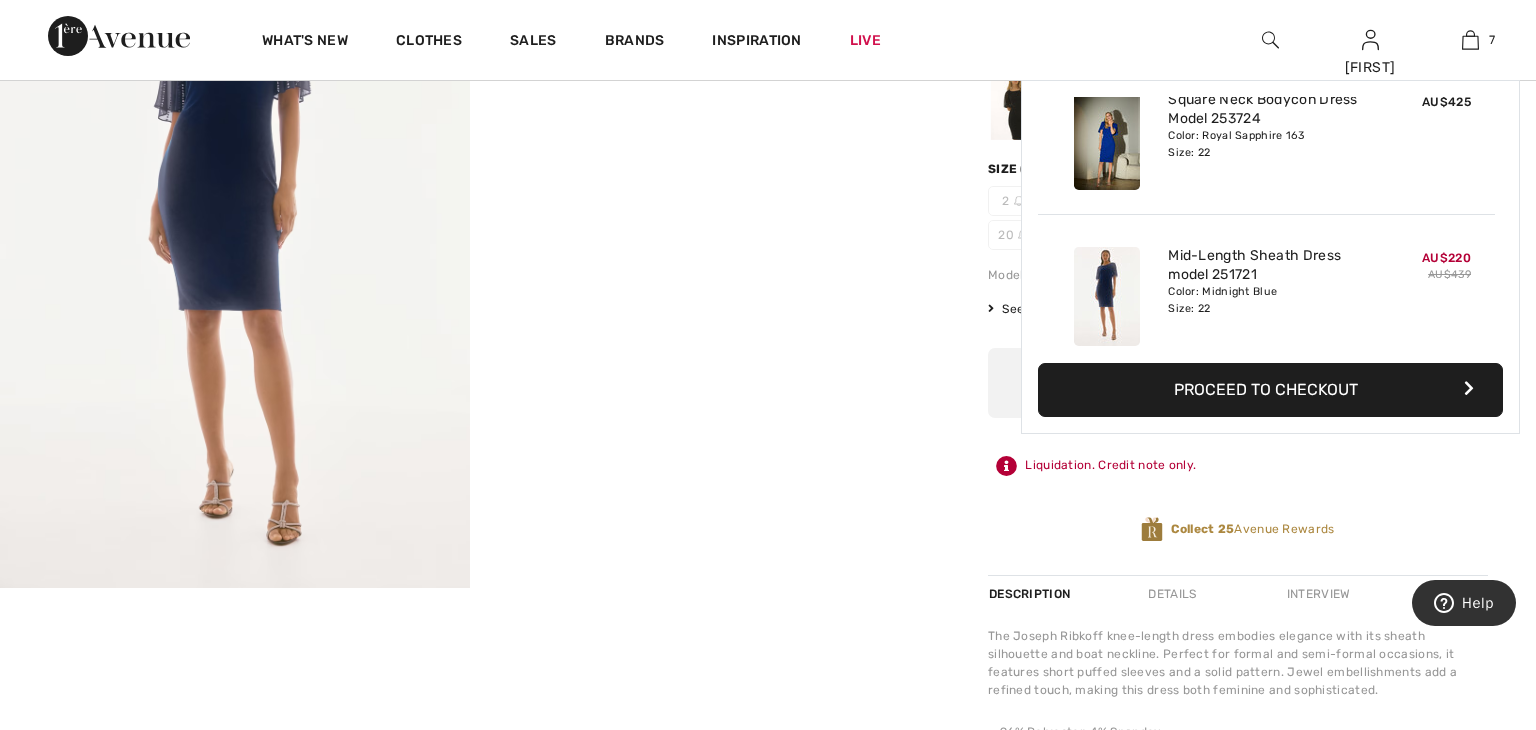 scroll, scrollTop: 840, scrollLeft: 0, axis: vertical 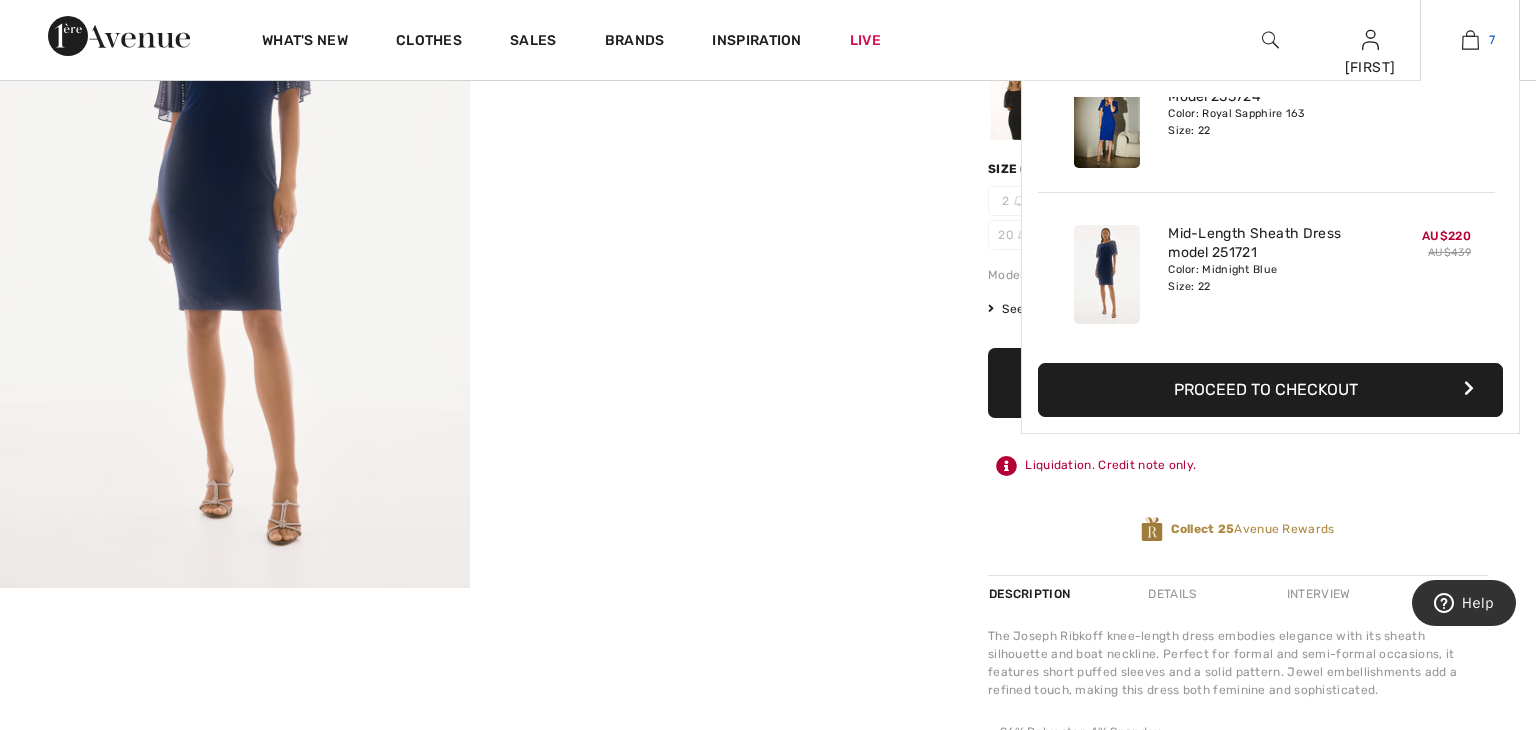 click at bounding box center (1470, 40) 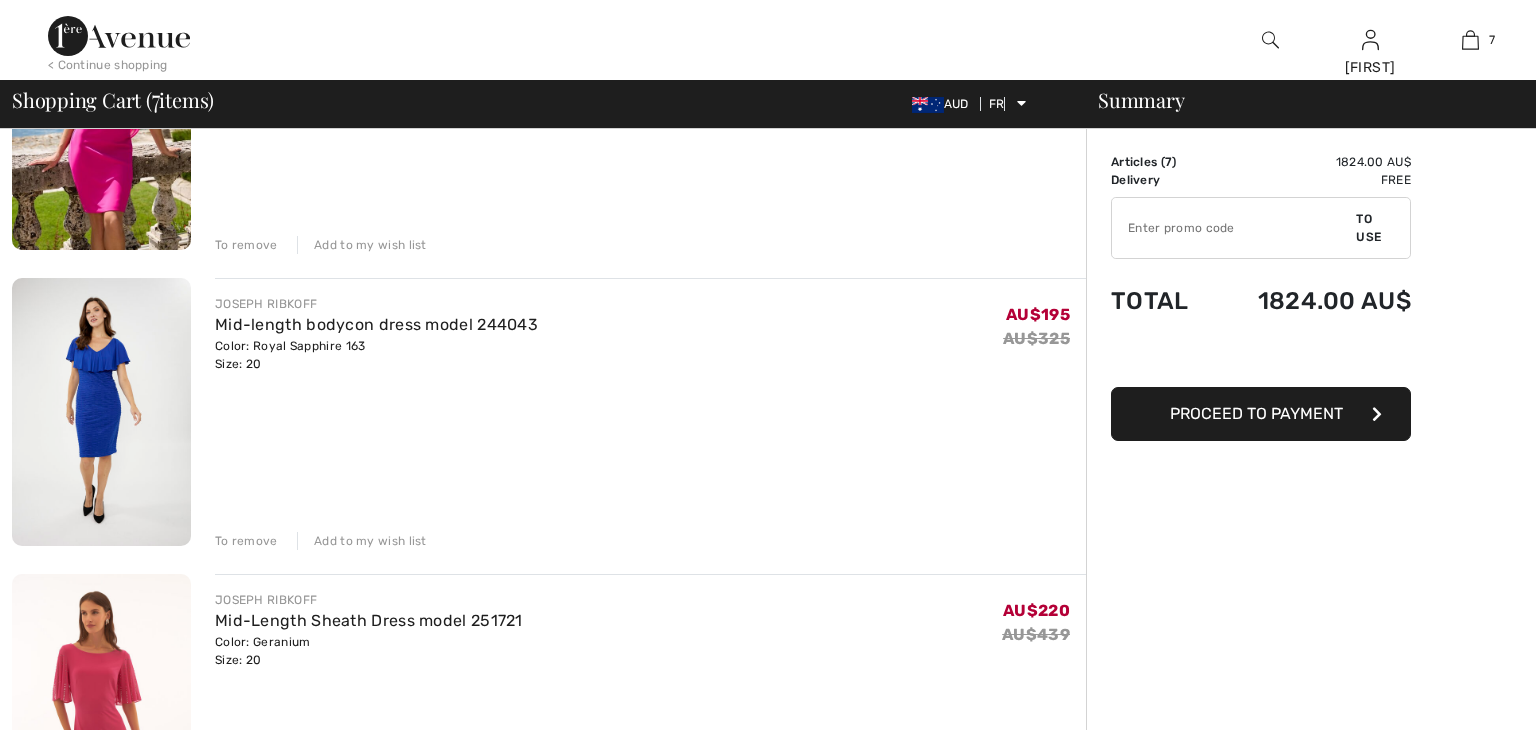 scroll, scrollTop: 496, scrollLeft: 0, axis: vertical 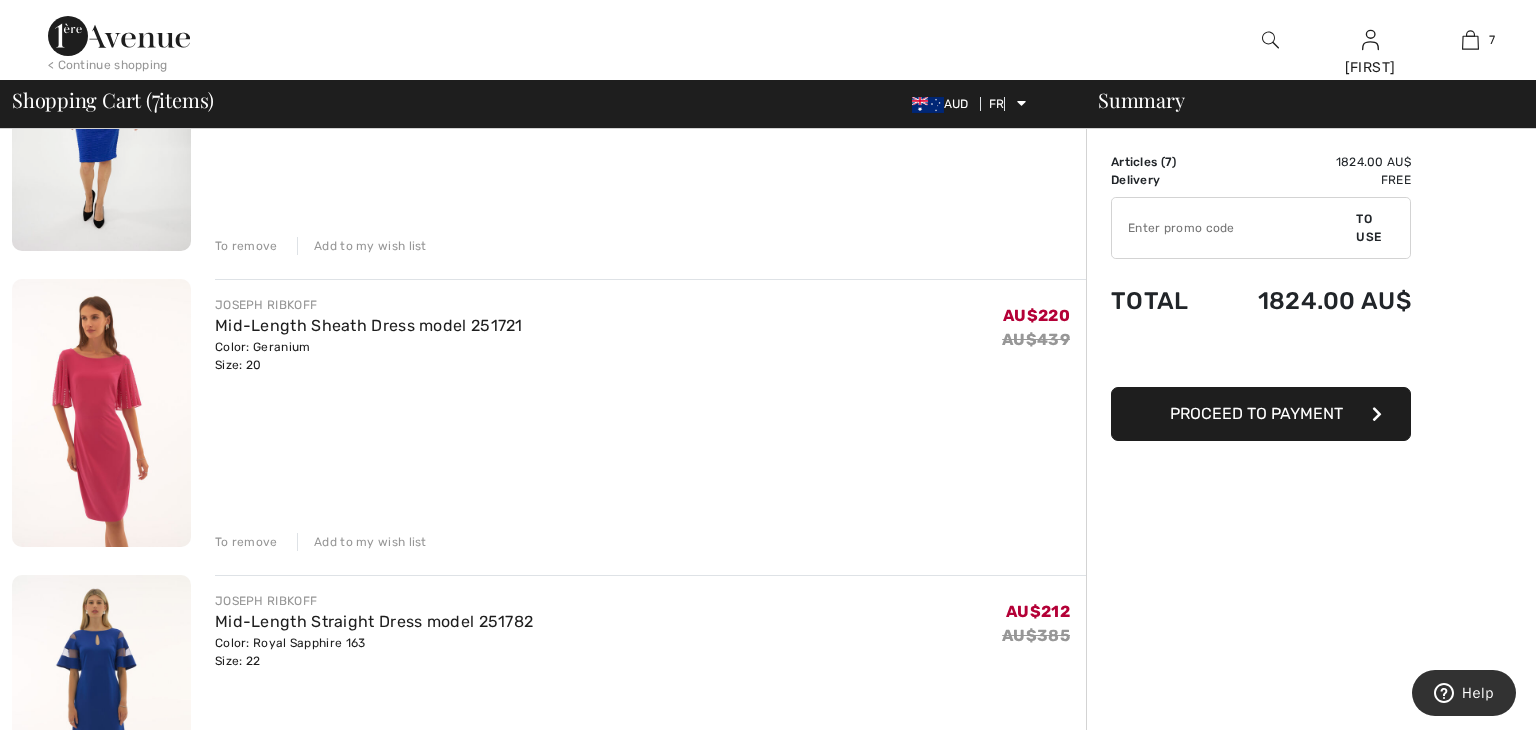 click on "To remove" at bounding box center (246, 542) 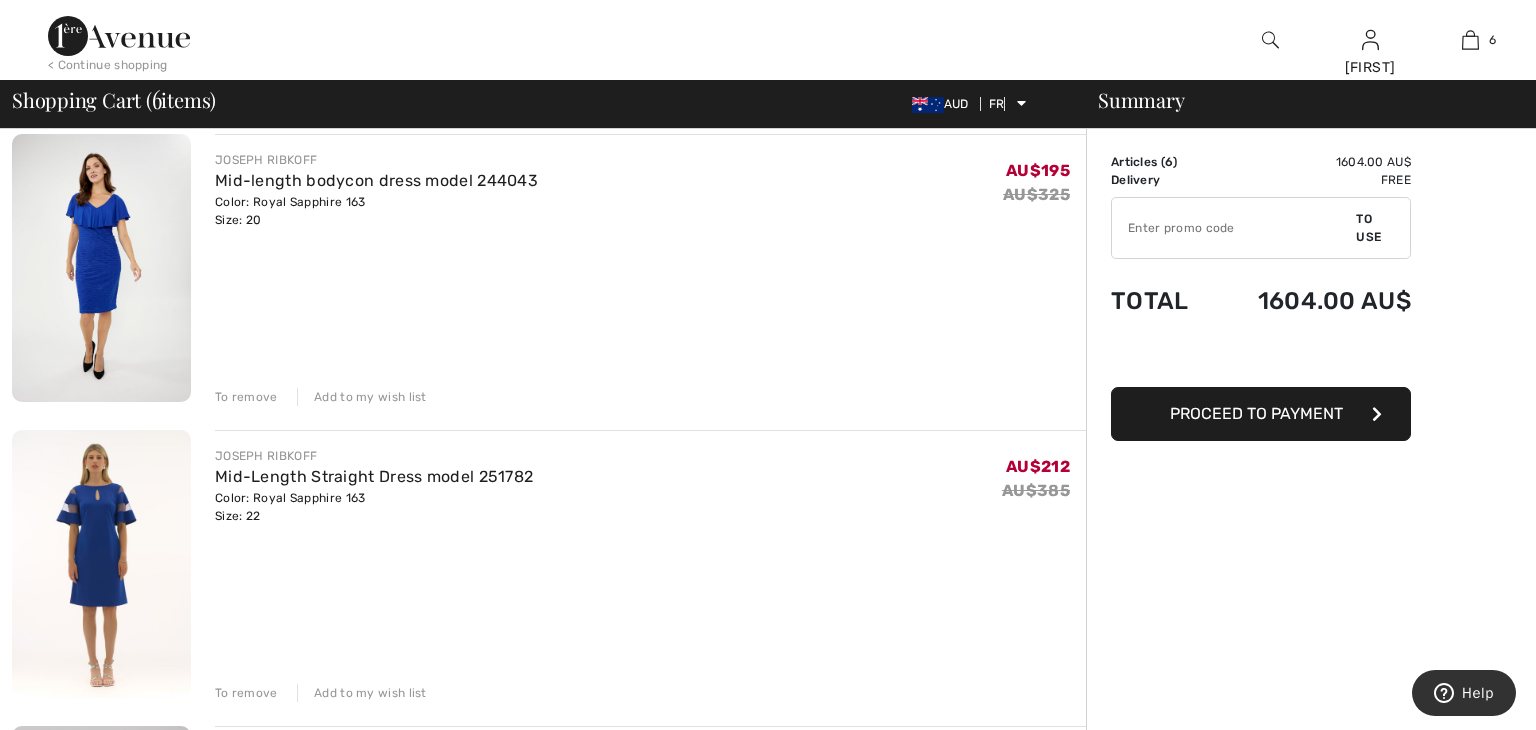scroll, scrollTop: 420, scrollLeft: 0, axis: vertical 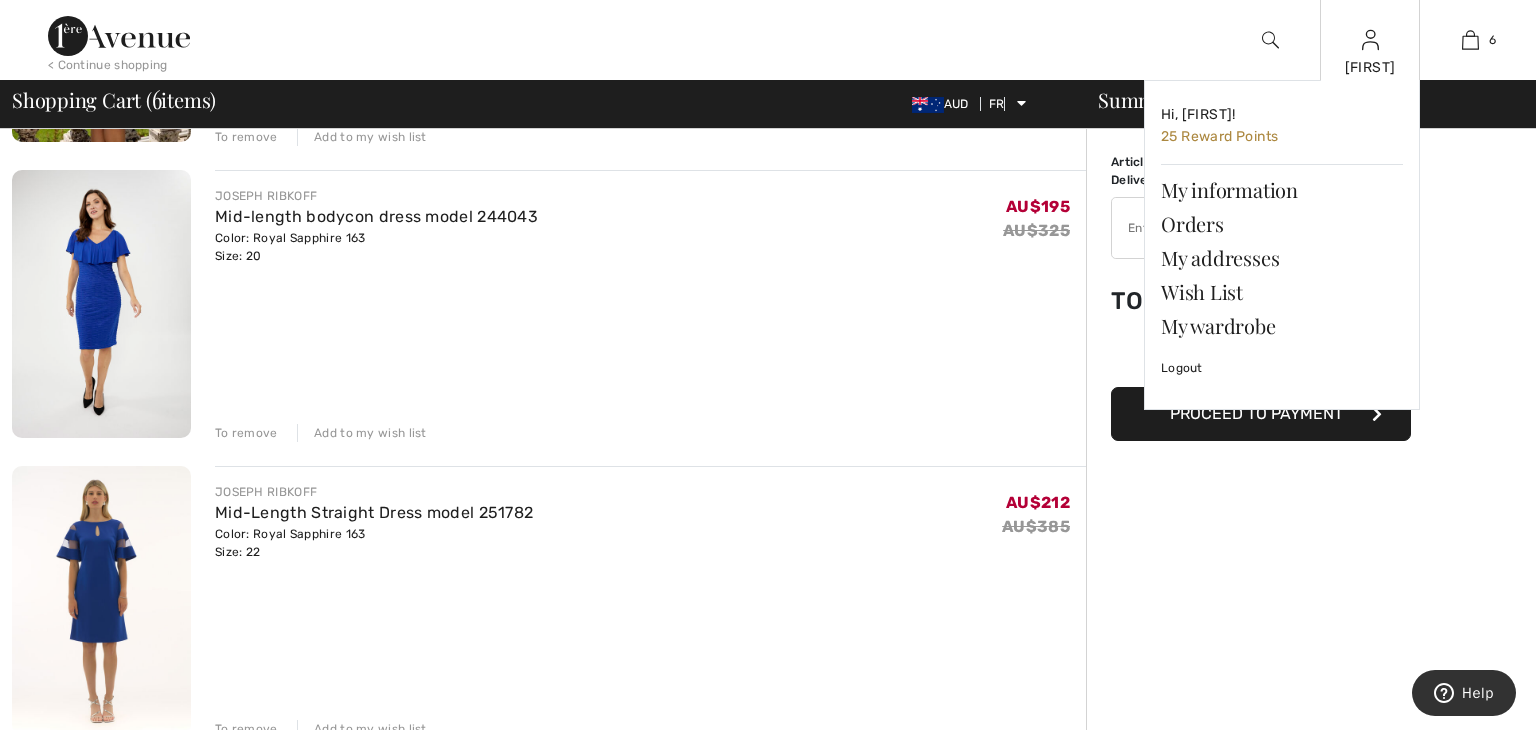 click at bounding box center [1370, 40] 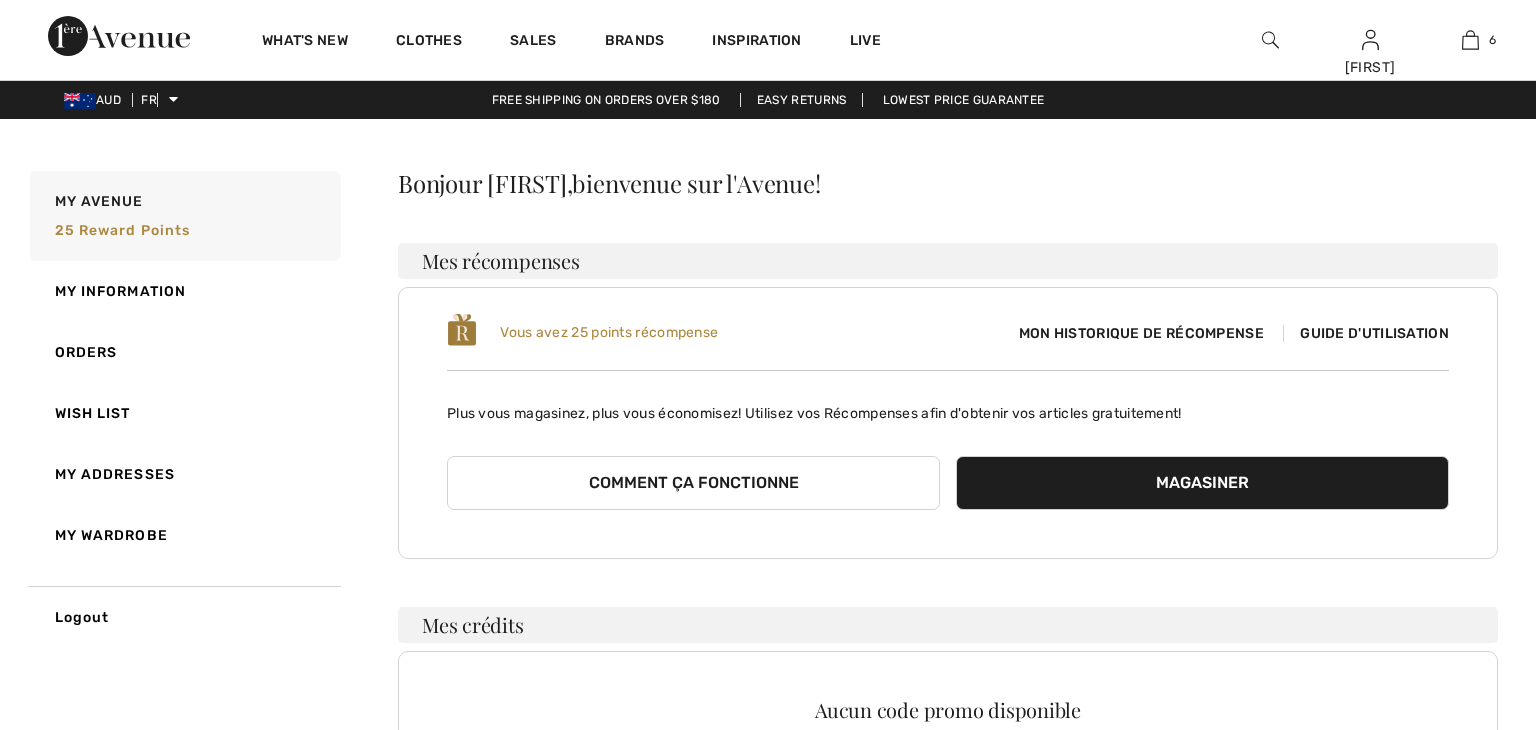scroll, scrollTop: 0, scrollLeft: 0, axis: both 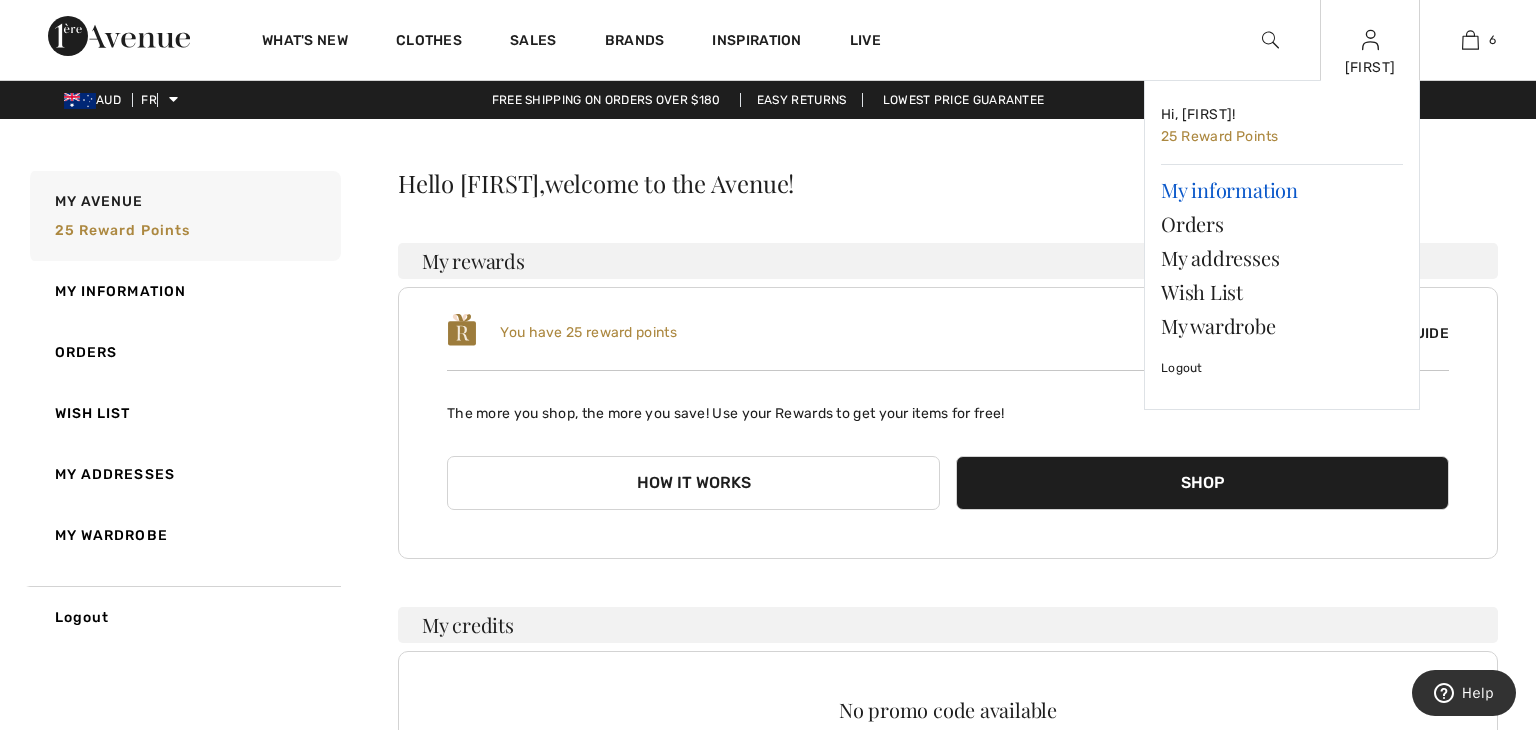 click on "My information" at bounding box center [1229, 189] 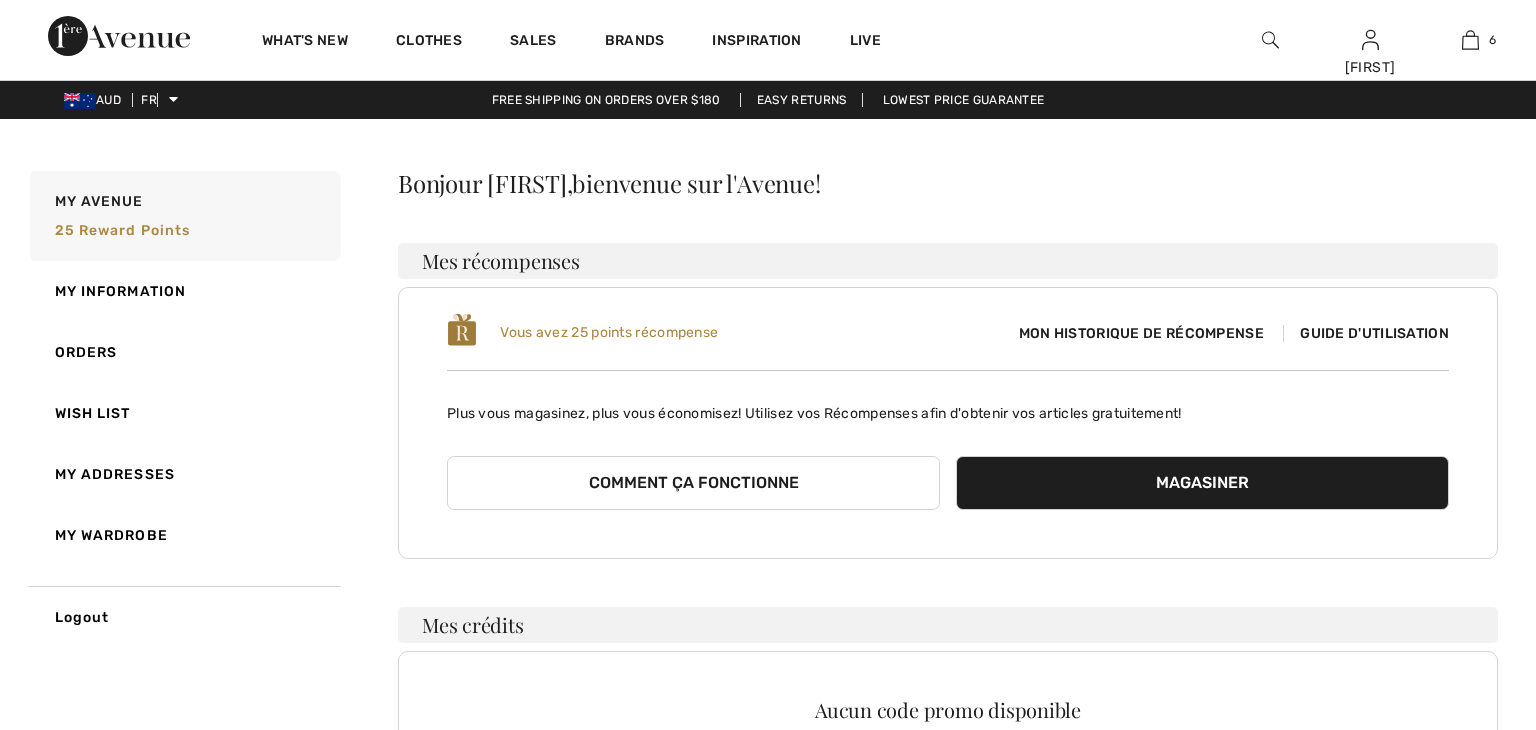 scroll, scrollTop: 0, scrollLeft: 0, axis: both 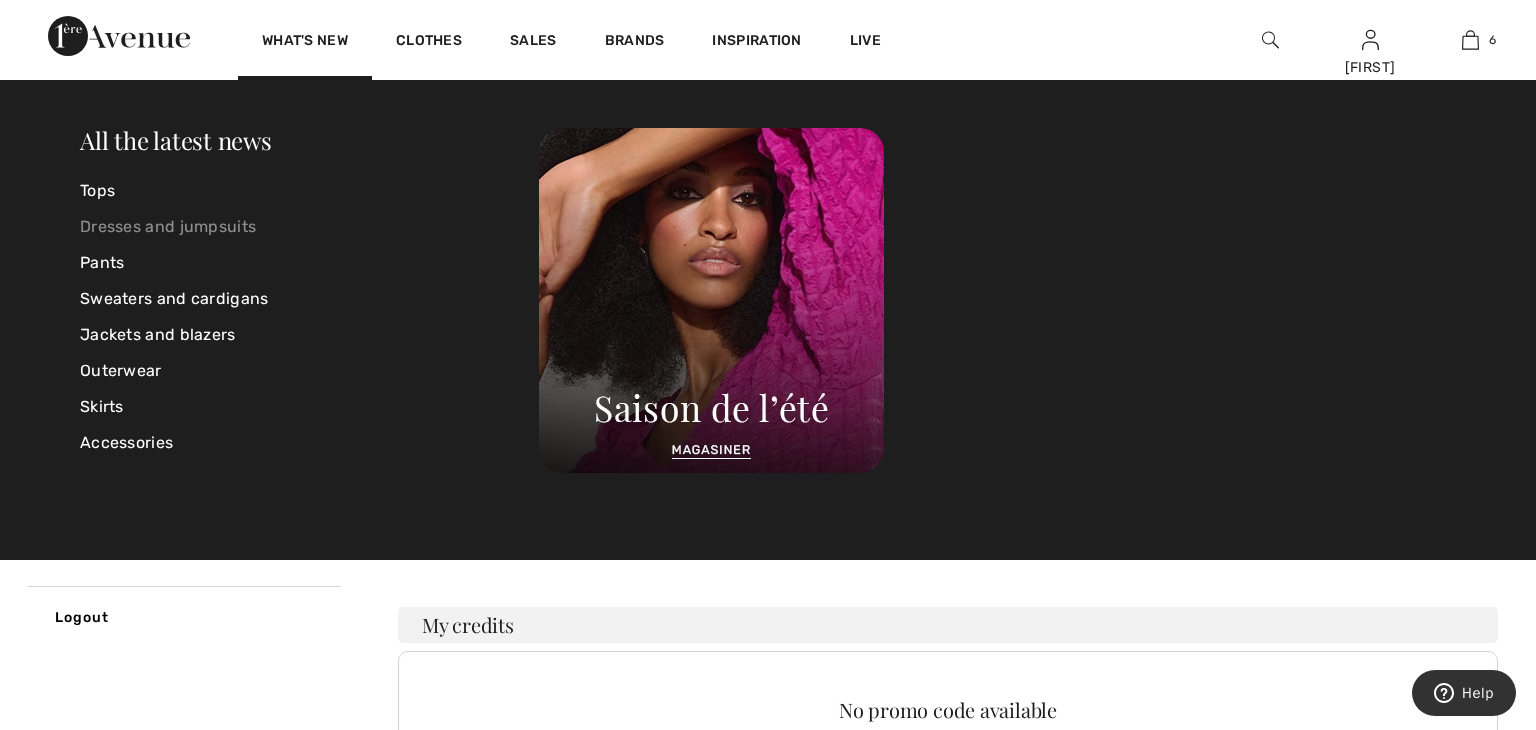 click on "Dresses and jumpsuits" at bounding box center [168, 226] 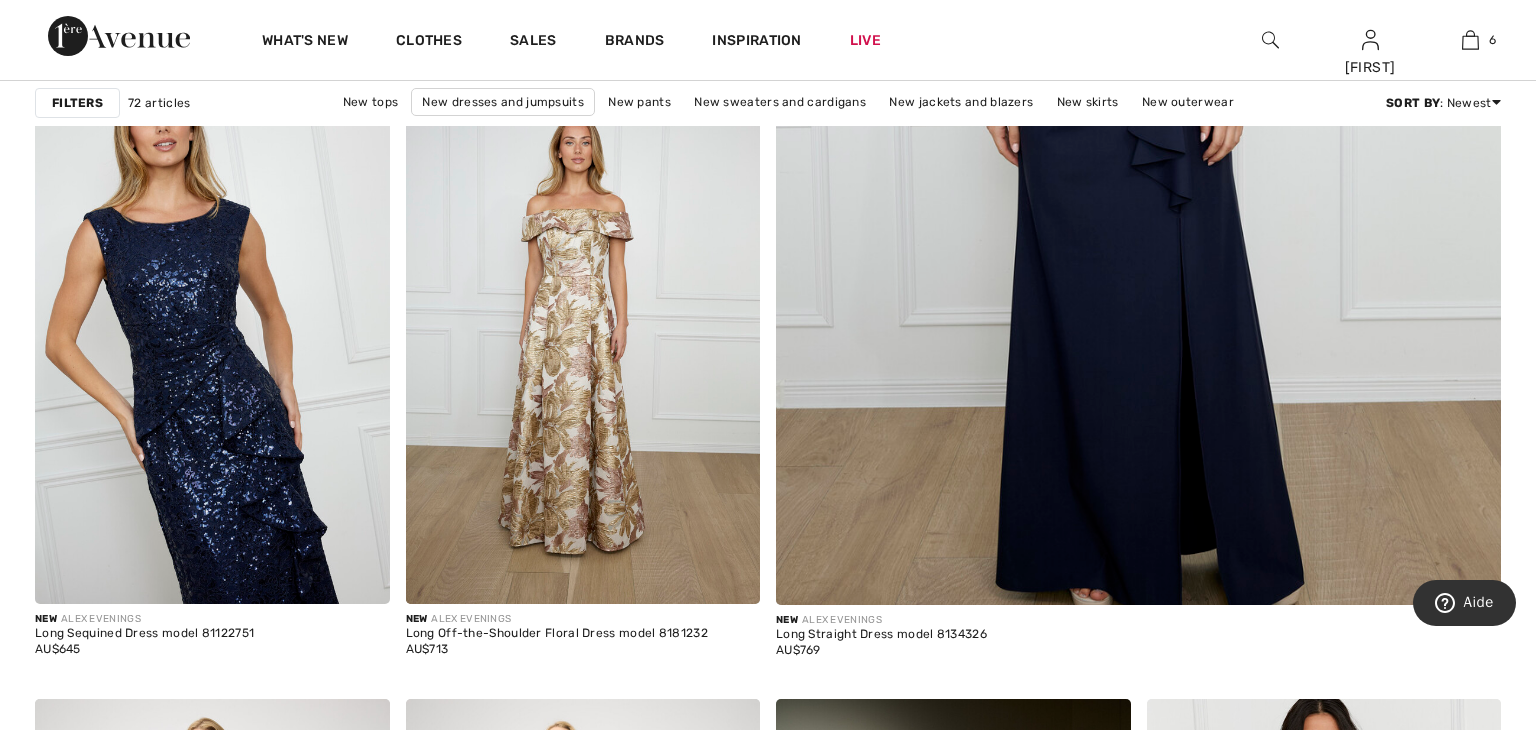 checkbox on "true" 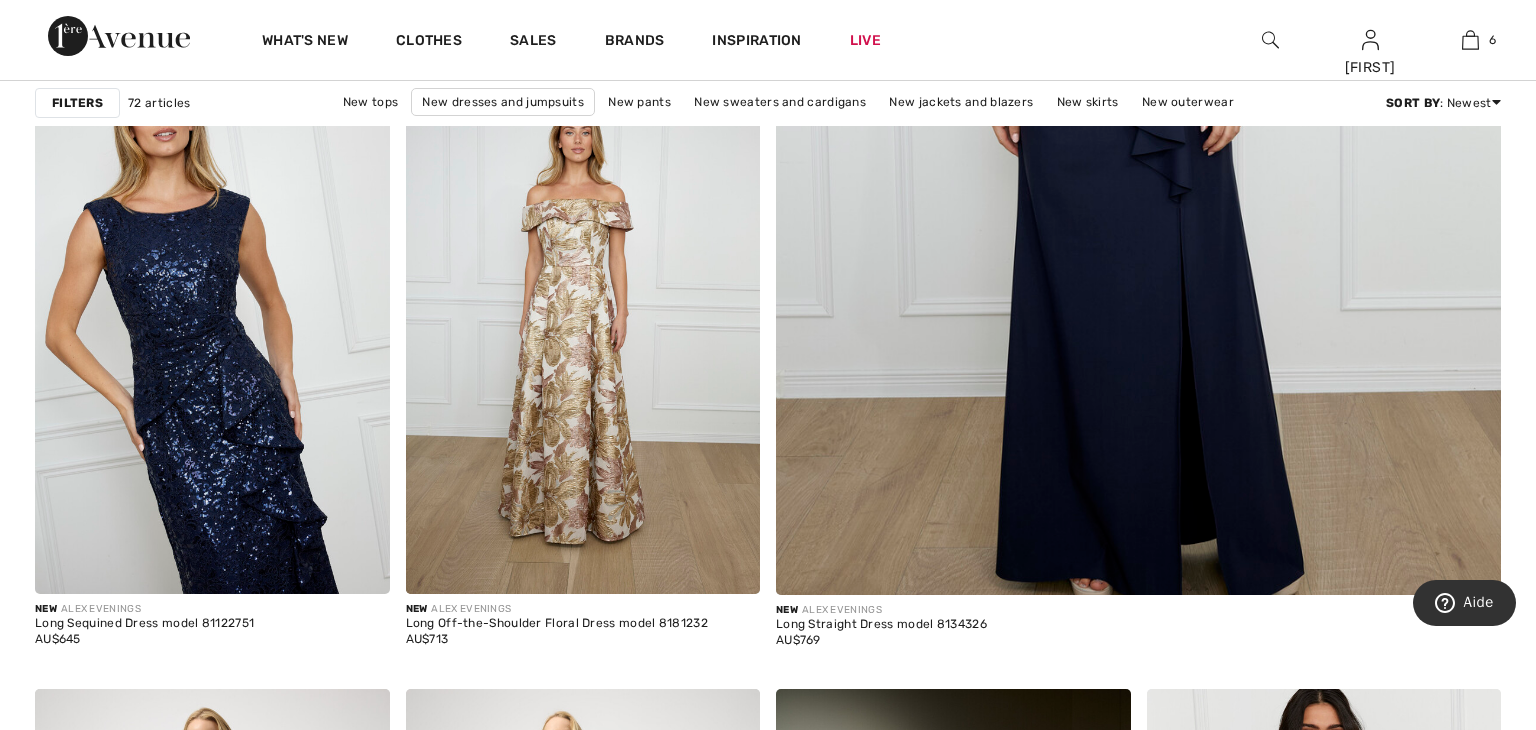 scroll, scrollTop: 0, scrollLeft: 0, axis: both 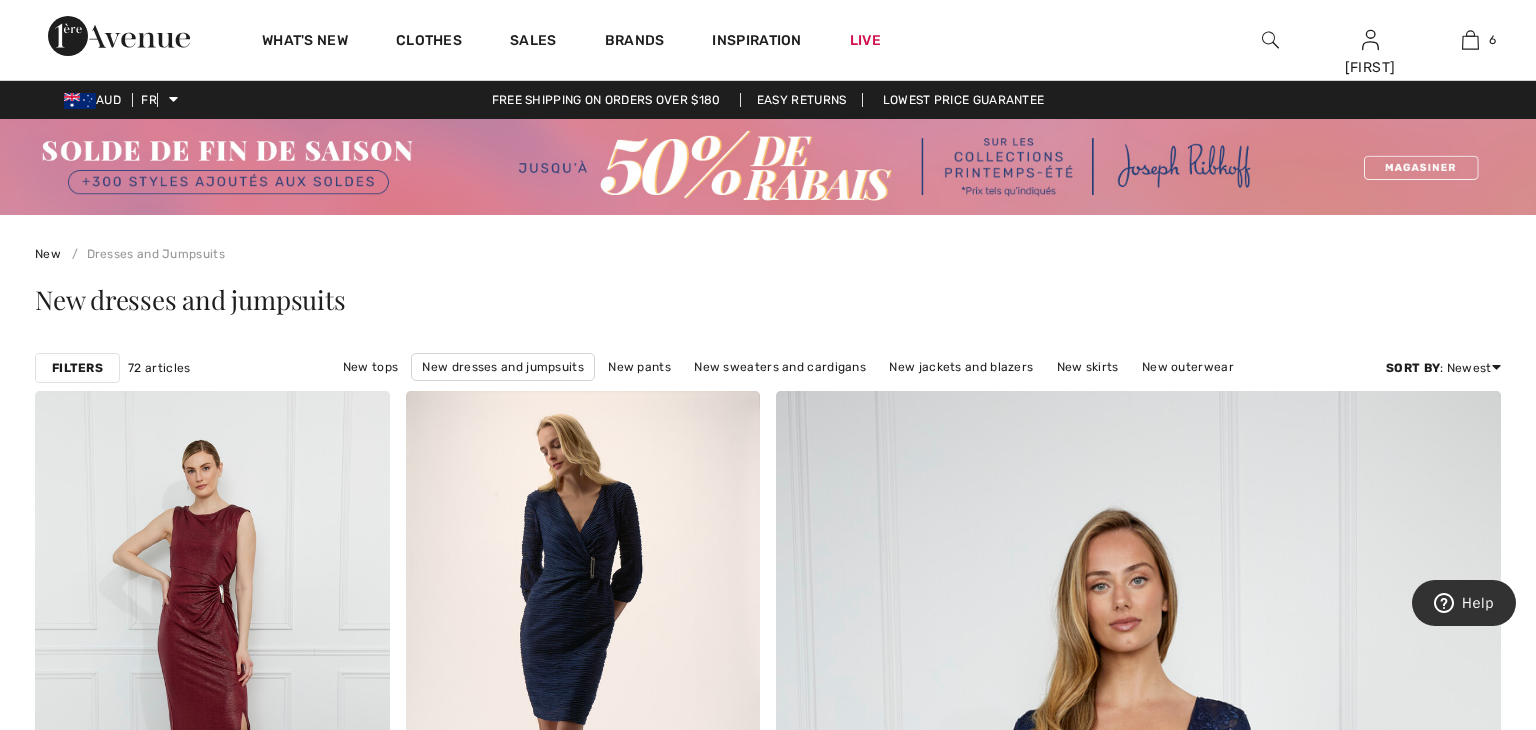 click on "Filters" at bounding box center (77, 368) 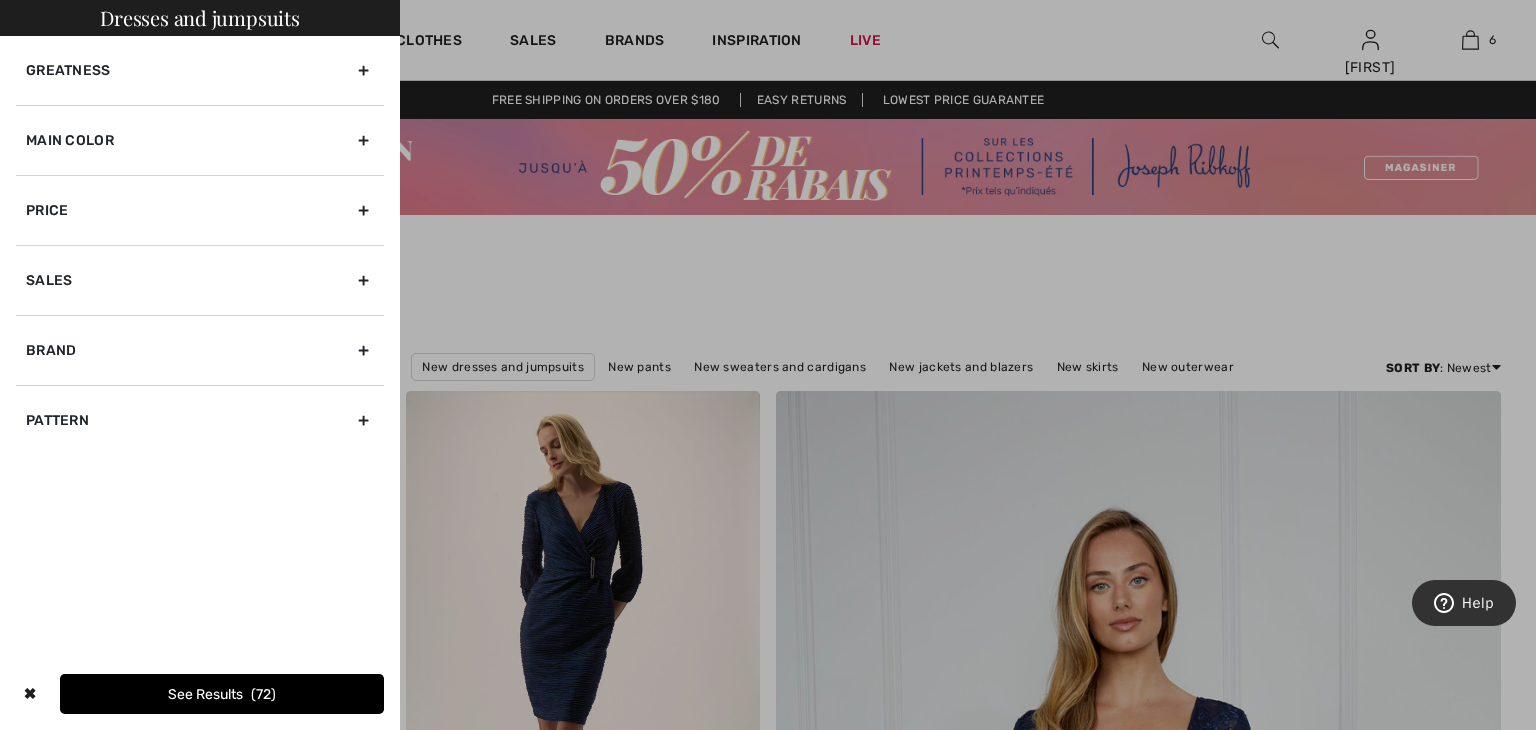 click on "Pattern" at bounding box center [200, 420] 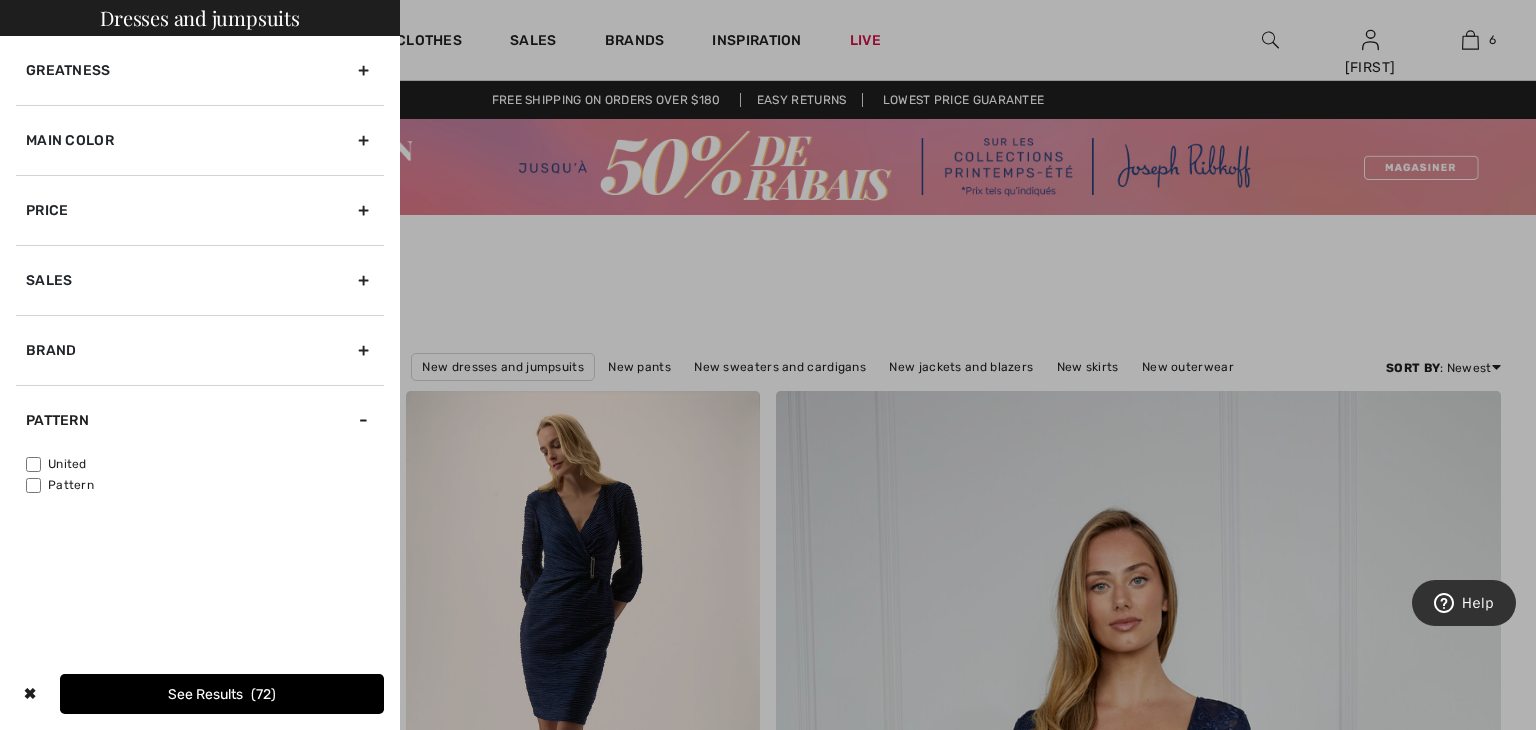click on "Main Color" at bounding box center (200, 140) 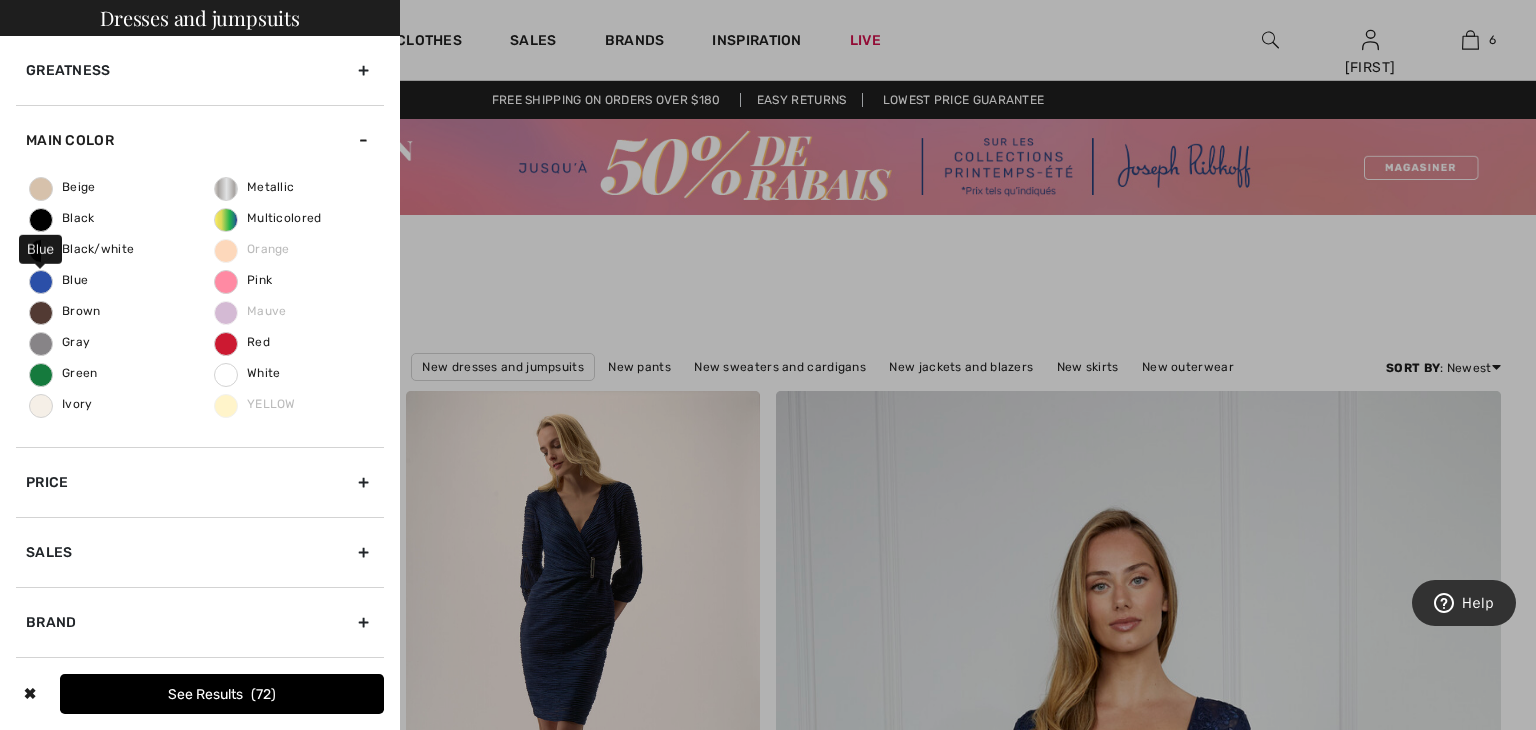 click on "Blue" at bounding box center (41, 282) 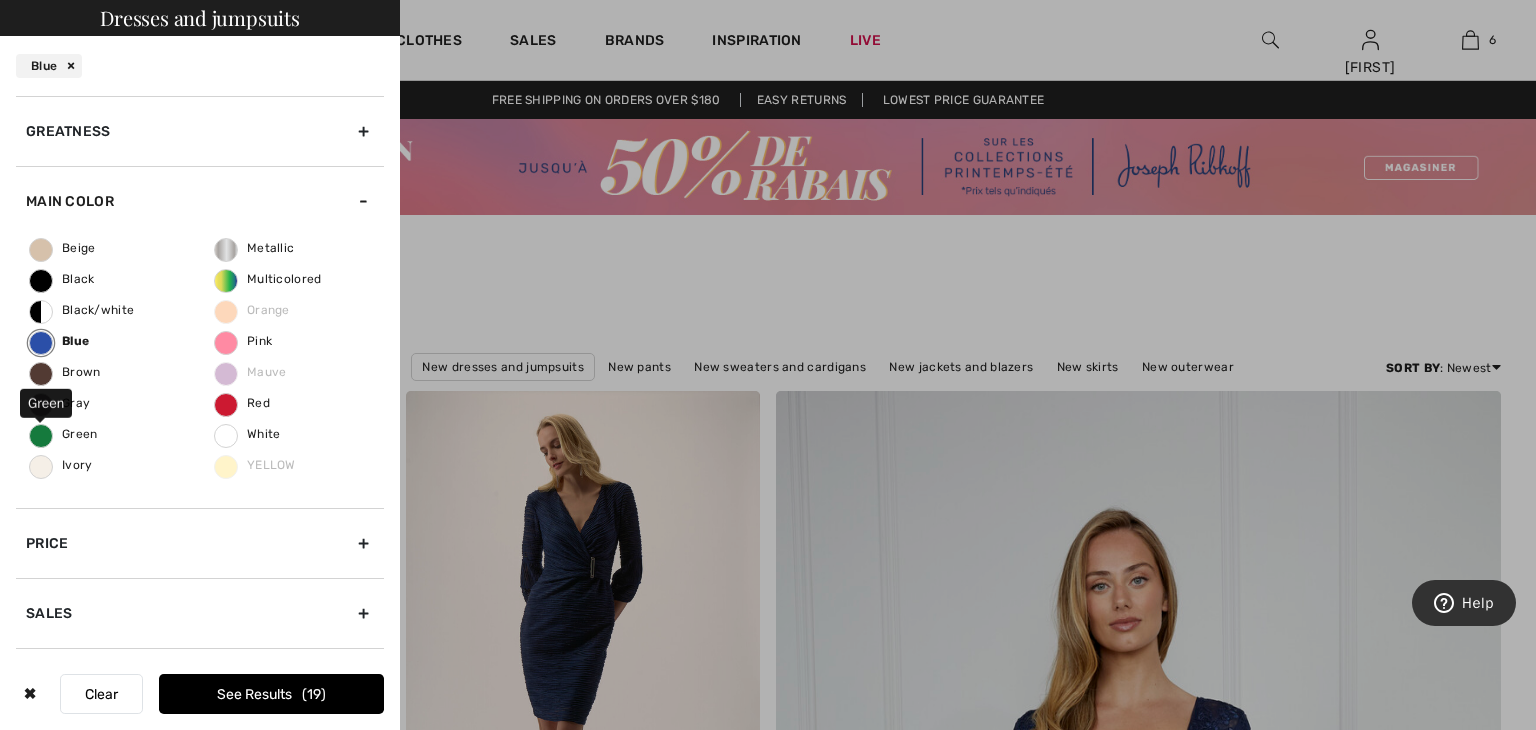 click on "Green" at bounding box center [64, 434] 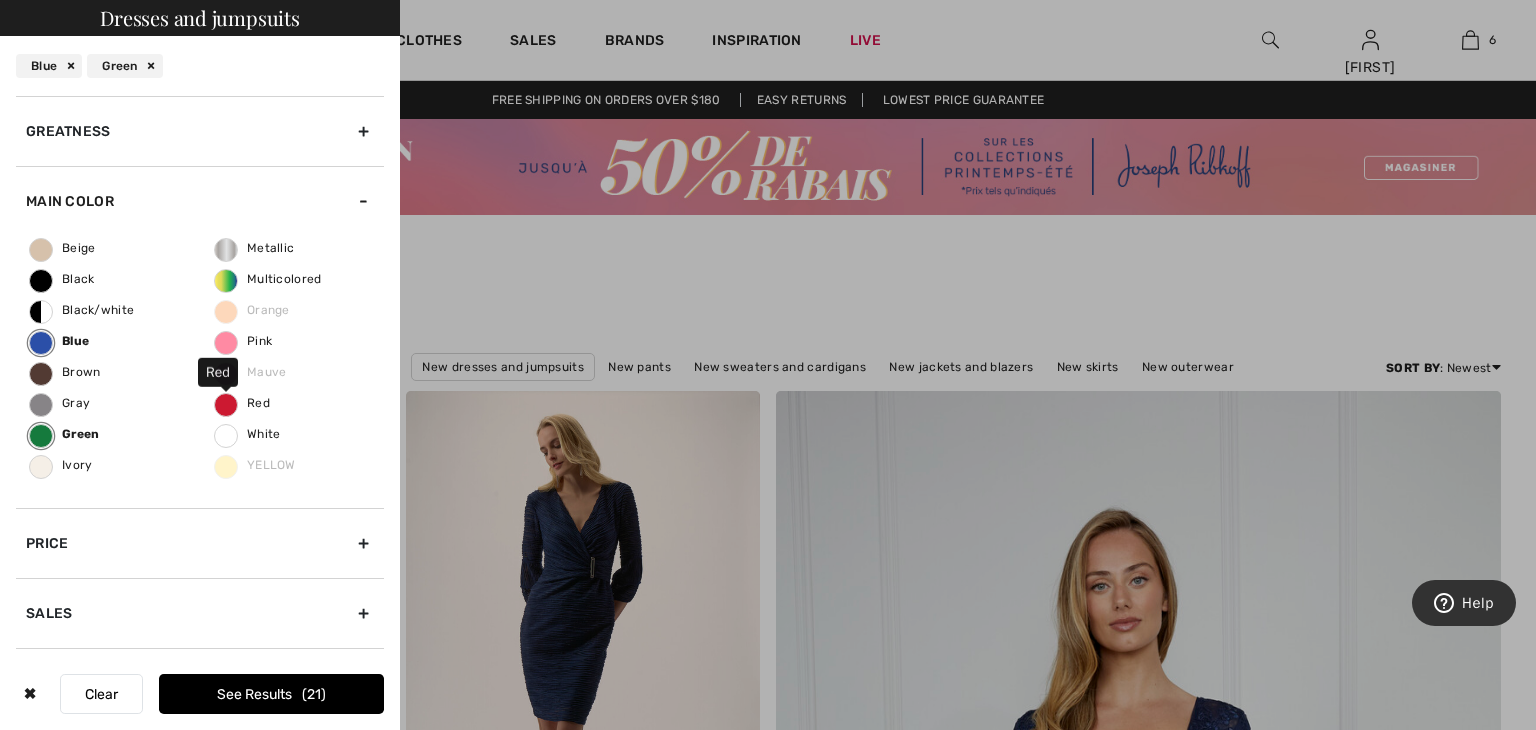 click on "Red" at bounding box center (242, 403) 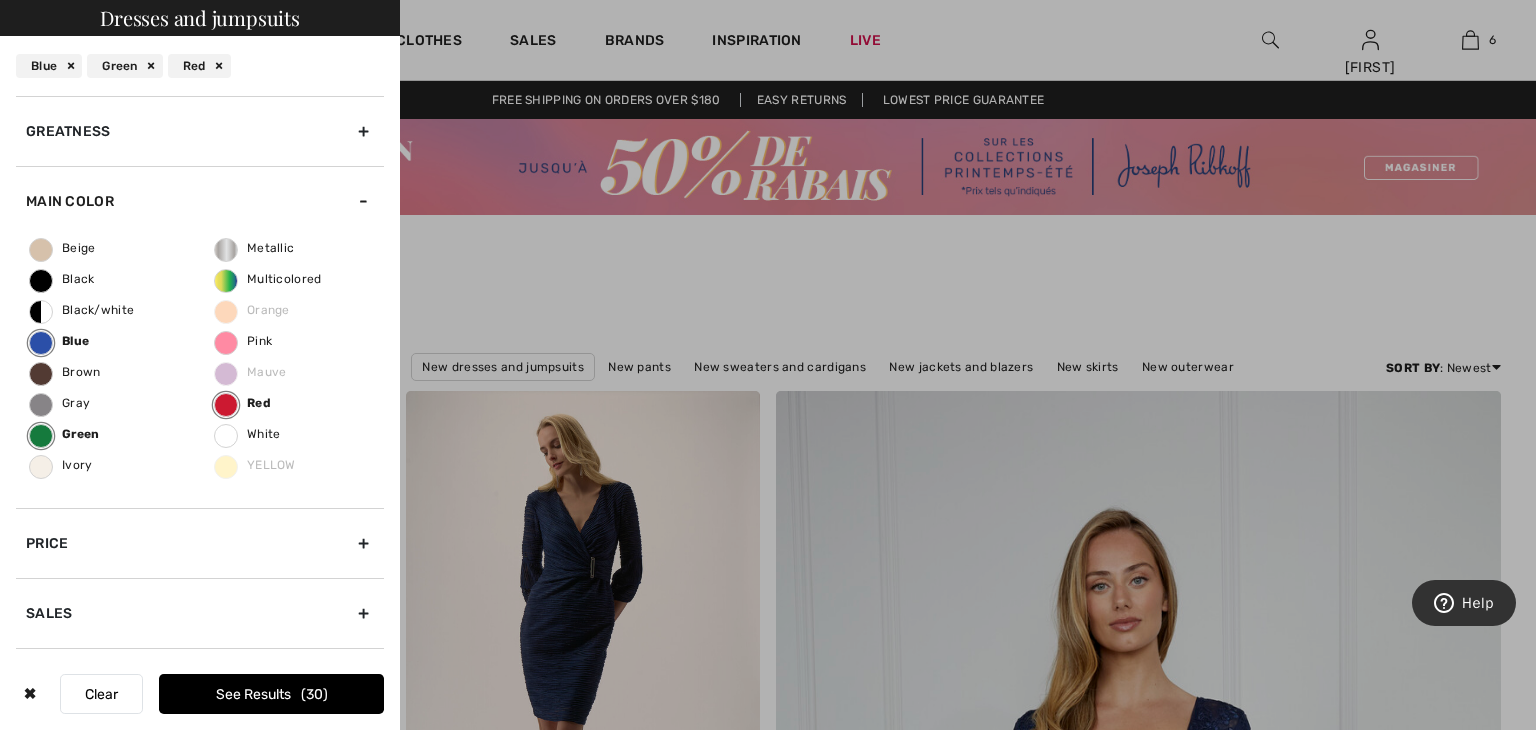 click at bounding box center (768, 365) 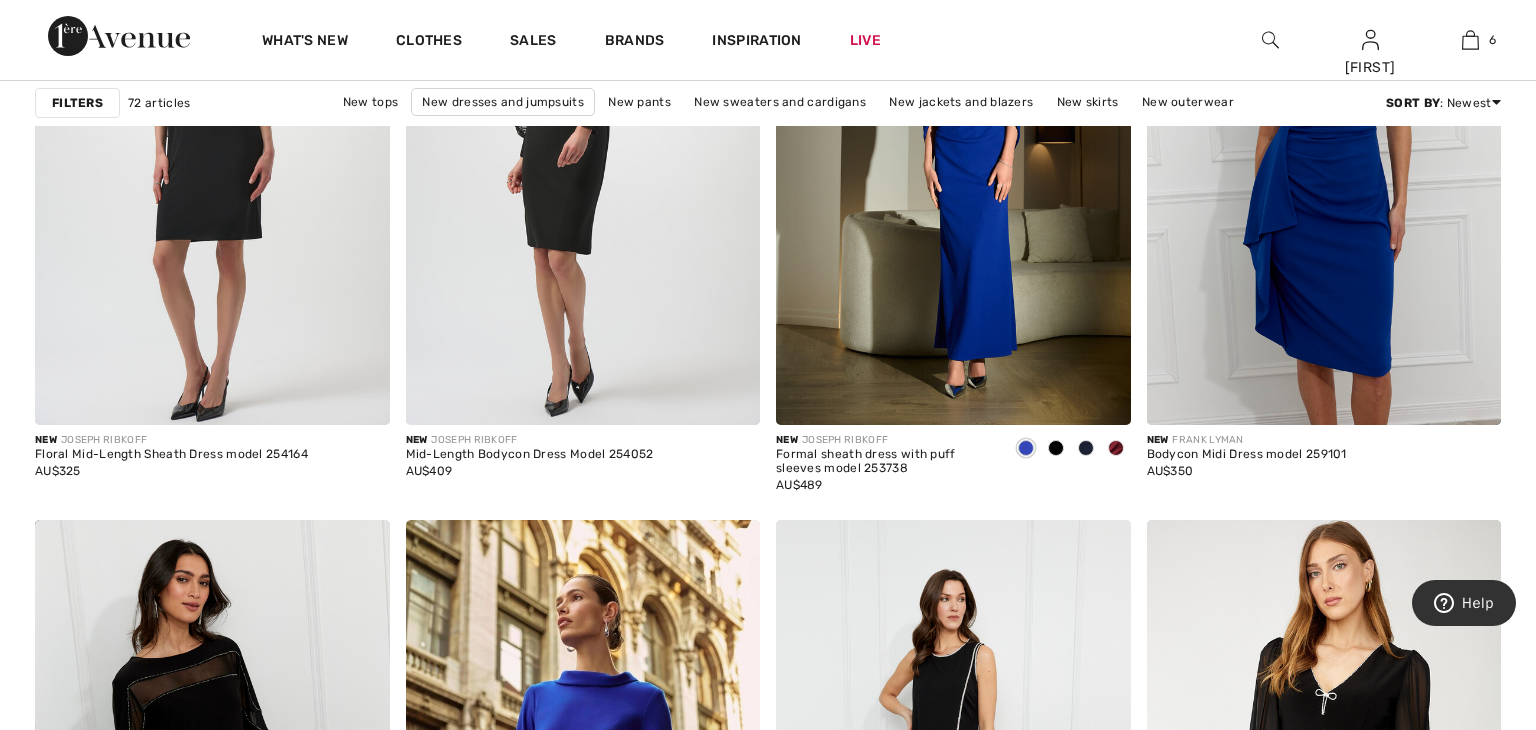 scroll, scrollTop: 1656, scrollLeft: 0, axis: vertical 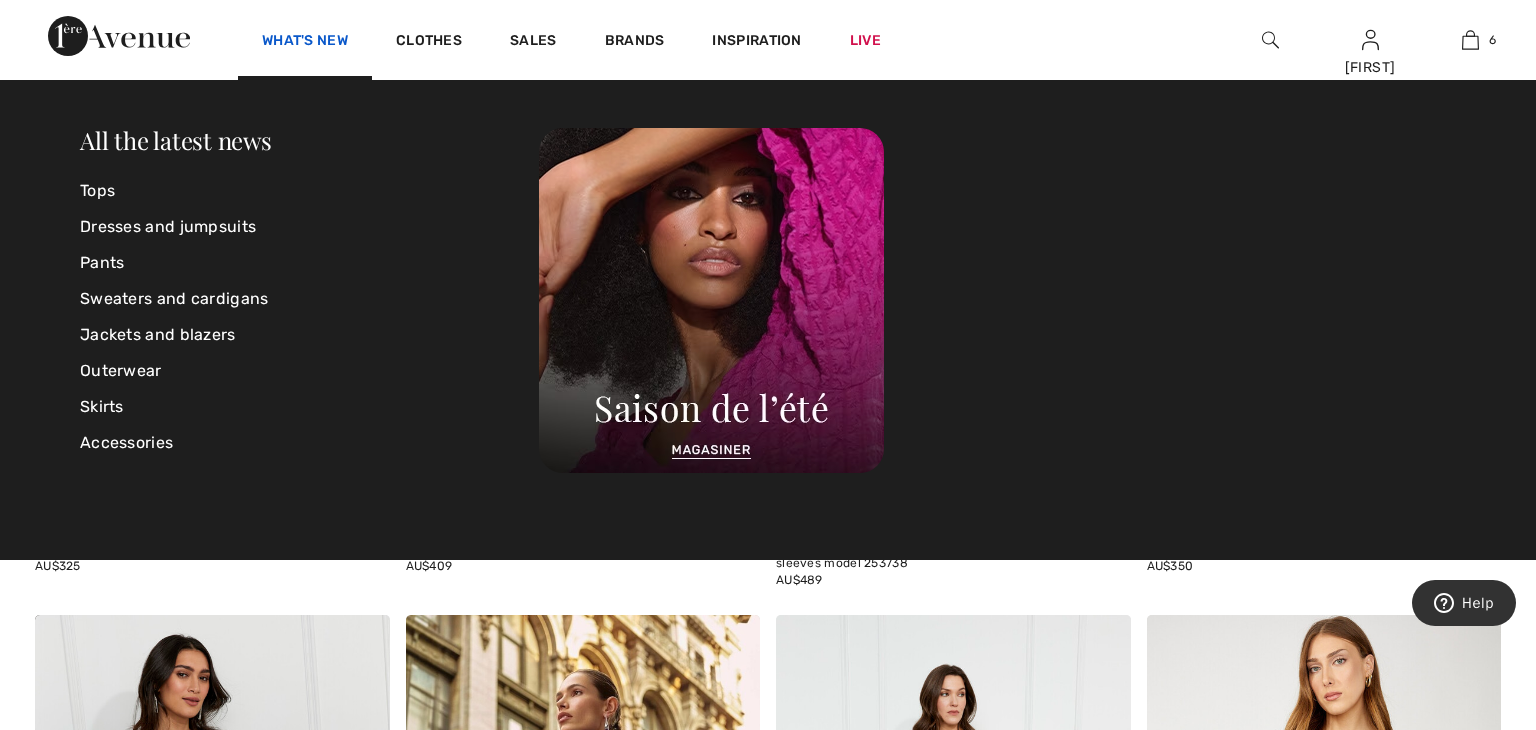 click on "What's new" at bounding box center (305, 40) 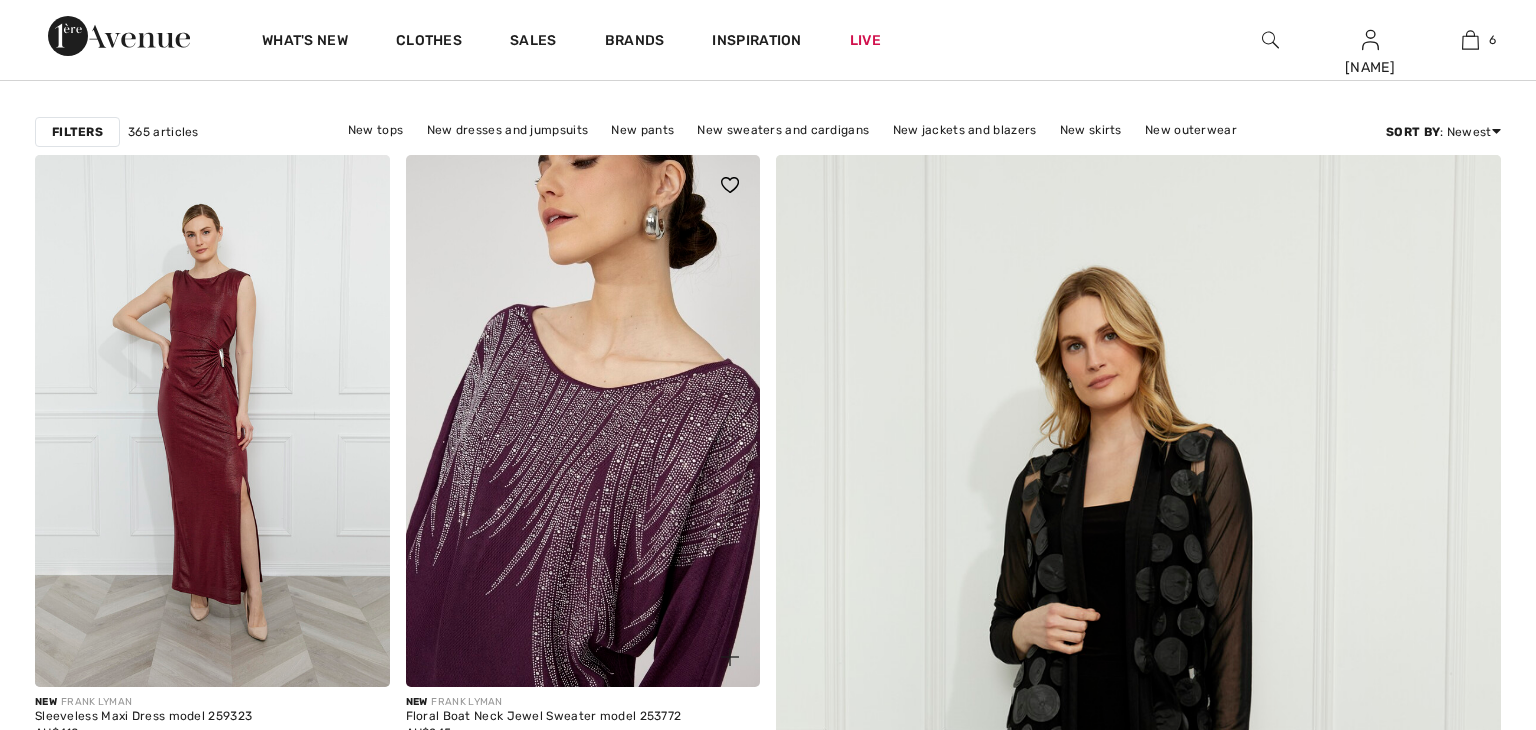 scroll, scrollTop: 264, scrollLeft: 0, axis: vertical 